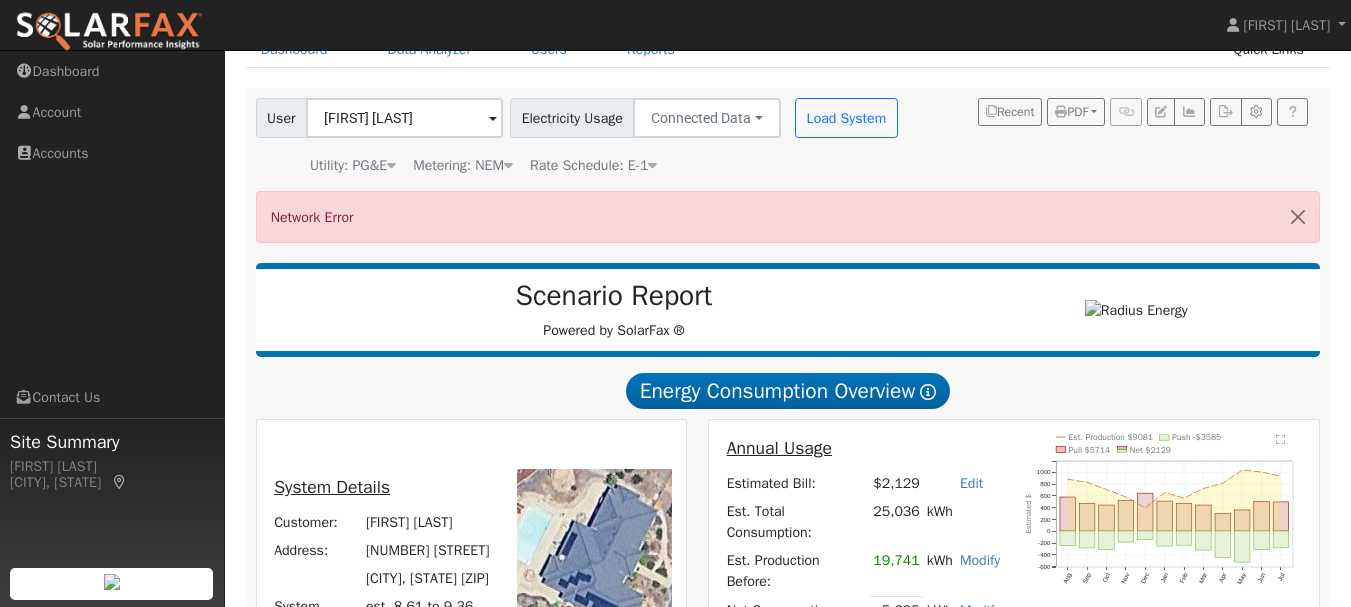 scroll, scrollTop: 0, scrollLeft: 0, axis: both 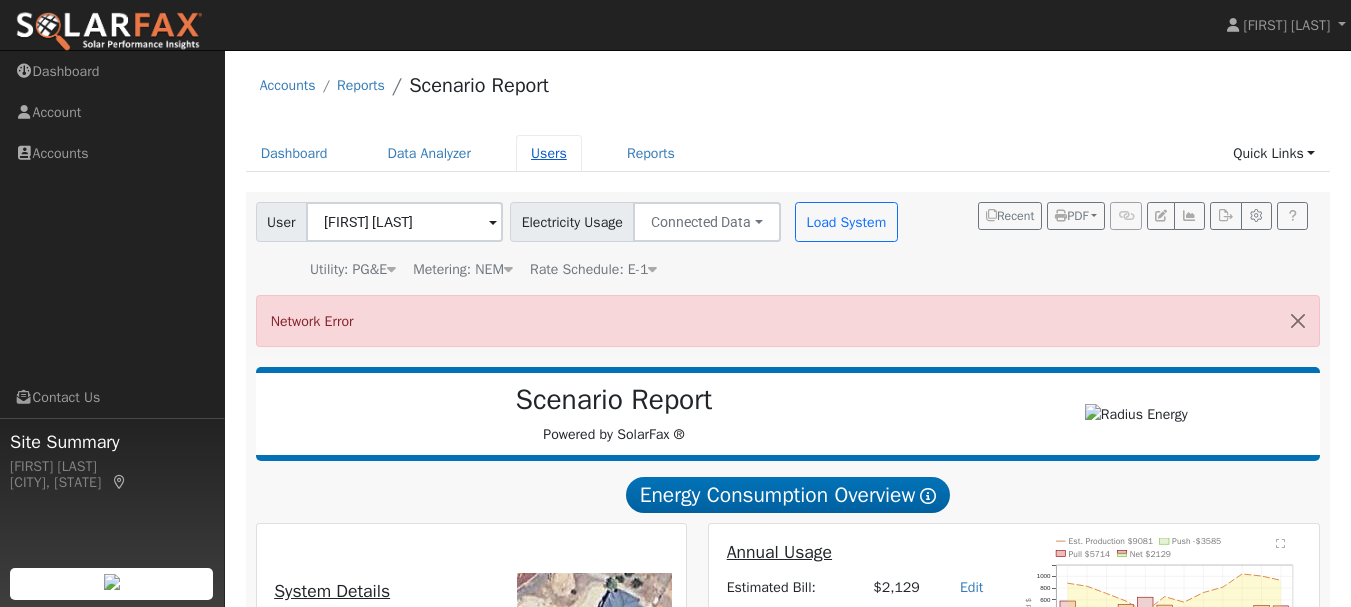 click on "Users" at bounding box center [549, 153] 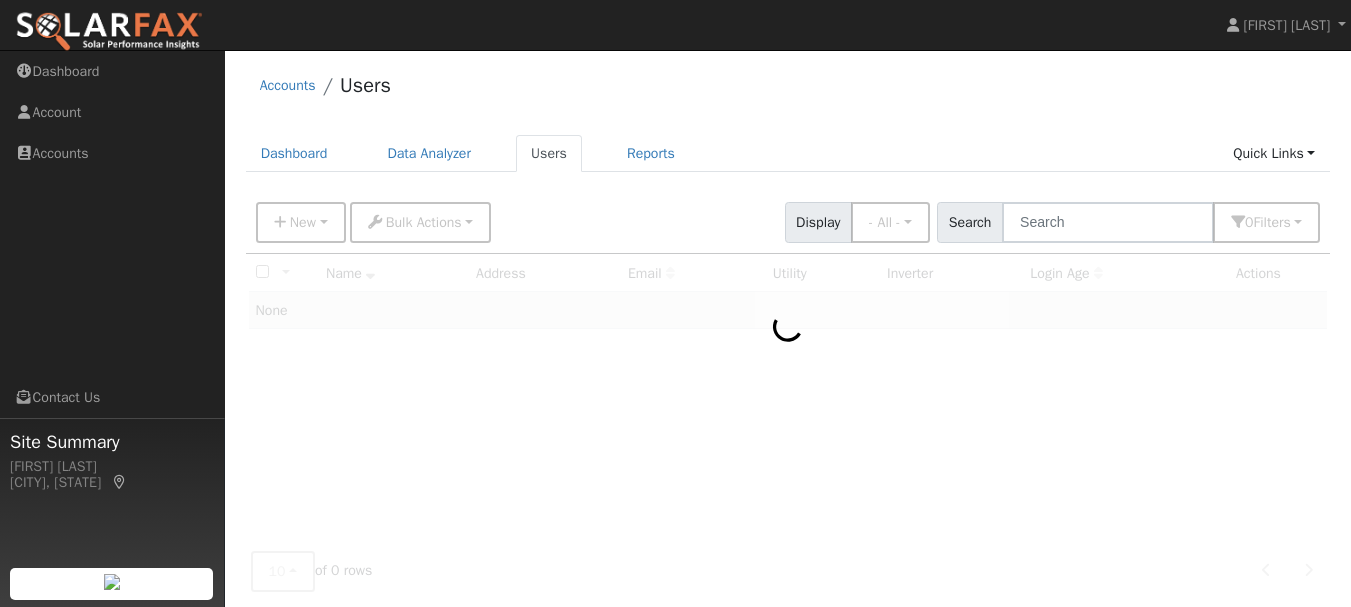 scroll, scrollTop: 0, scrollLeft: 0, axis: both 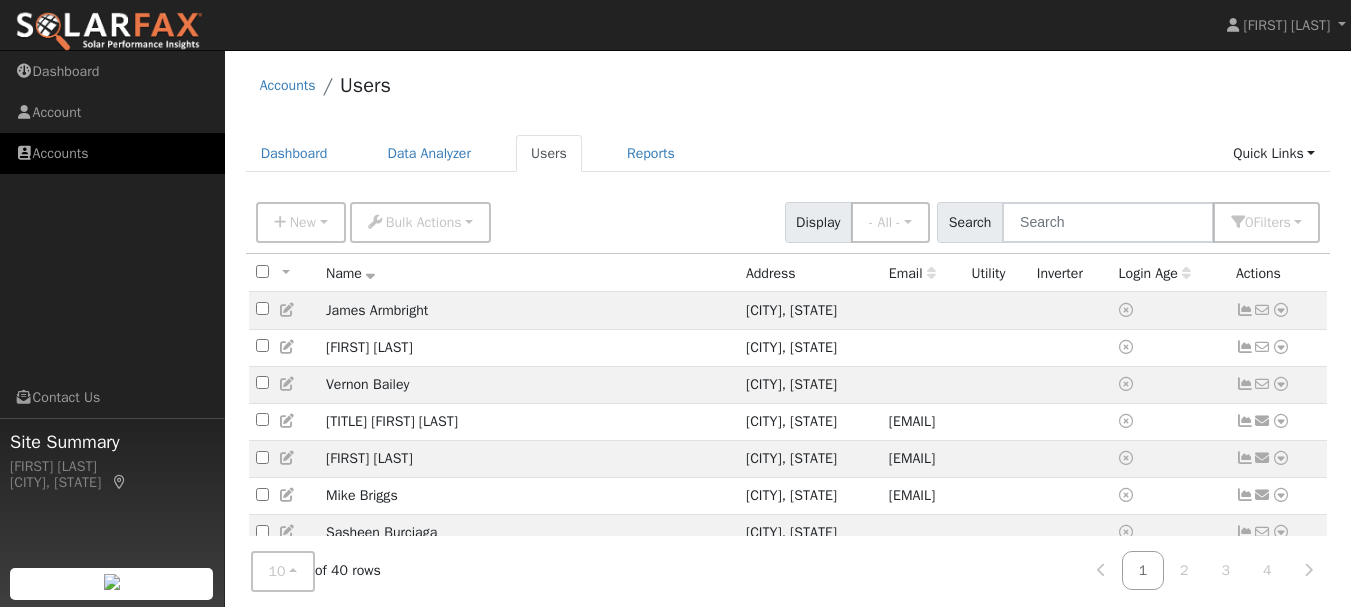 click on "Accounts" at bounding box center [112, 153] 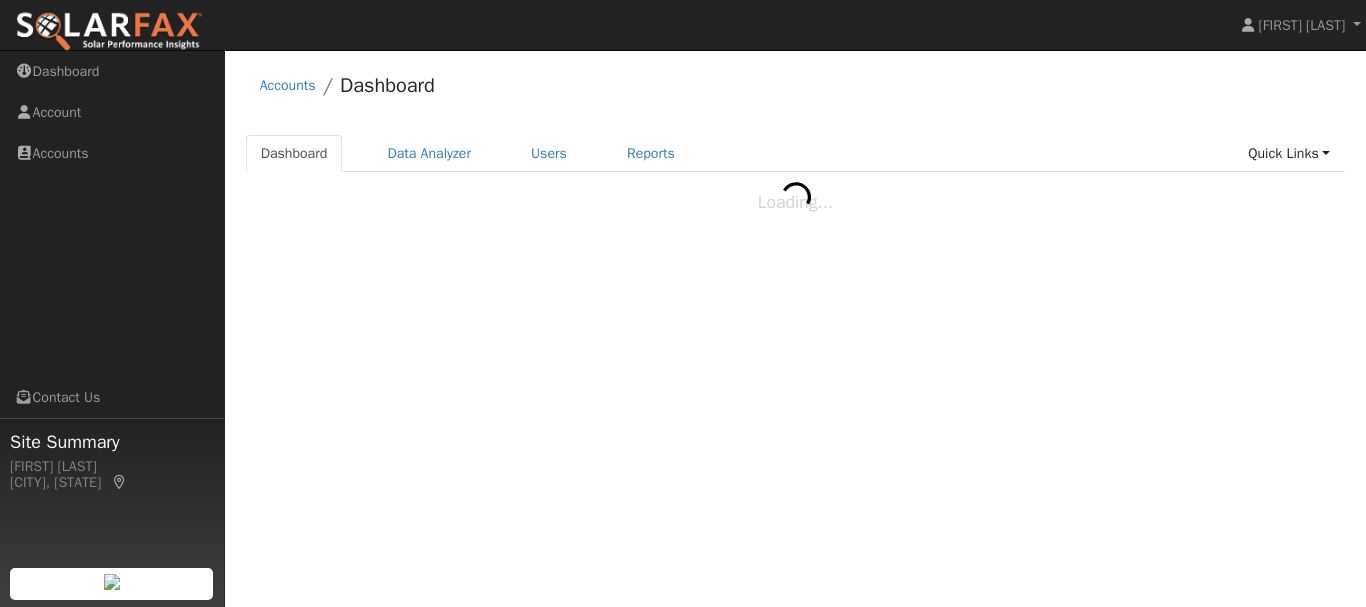 scroll, scrollTop: 0, scrollLeft: 0, axis: both 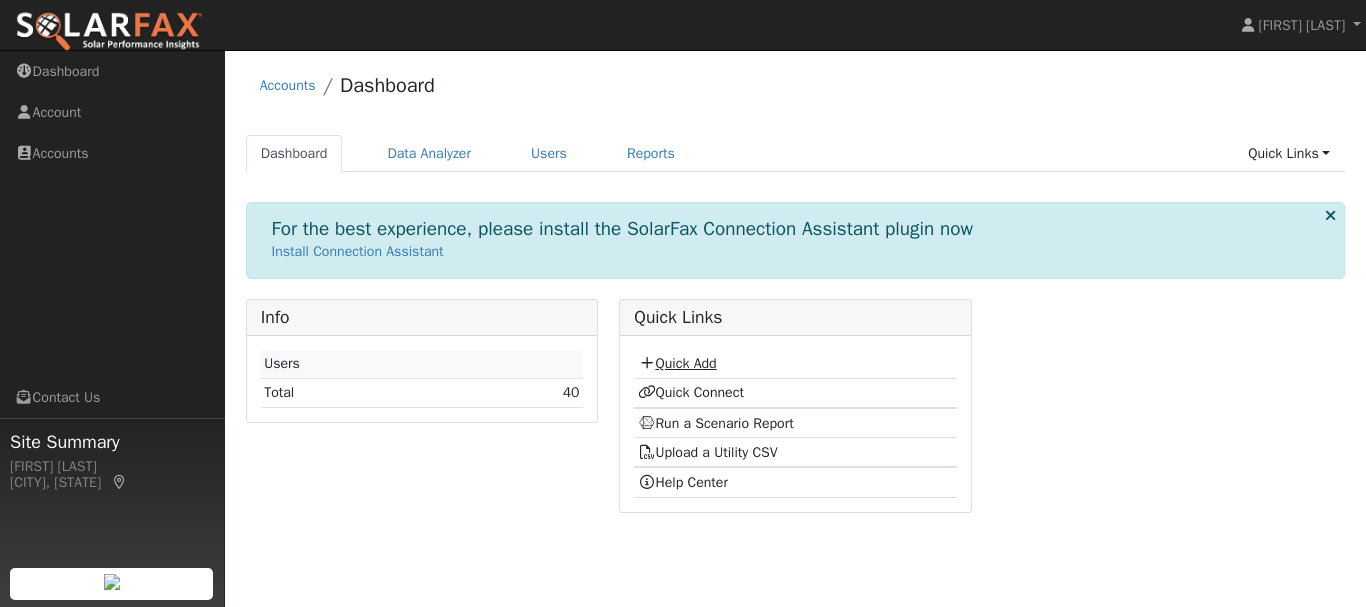 click on "Quick Add" at bounding box center (677, 363) 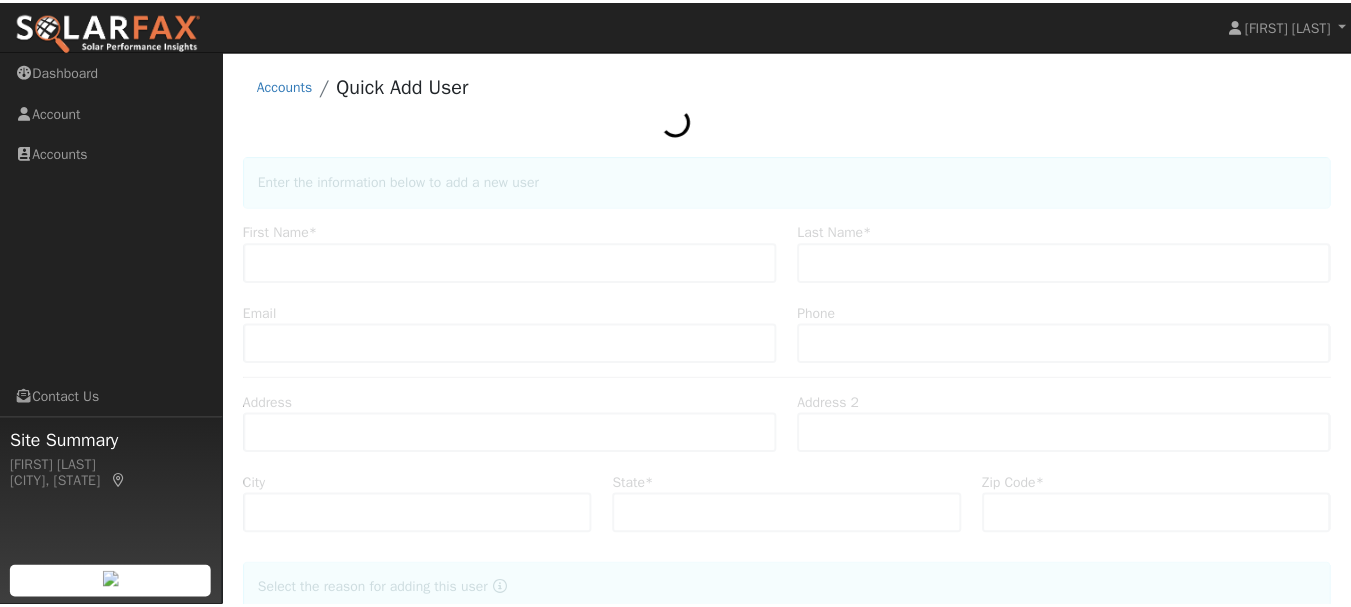 scroll, scrollTop: 0, scrollLeft: 0, axis: both 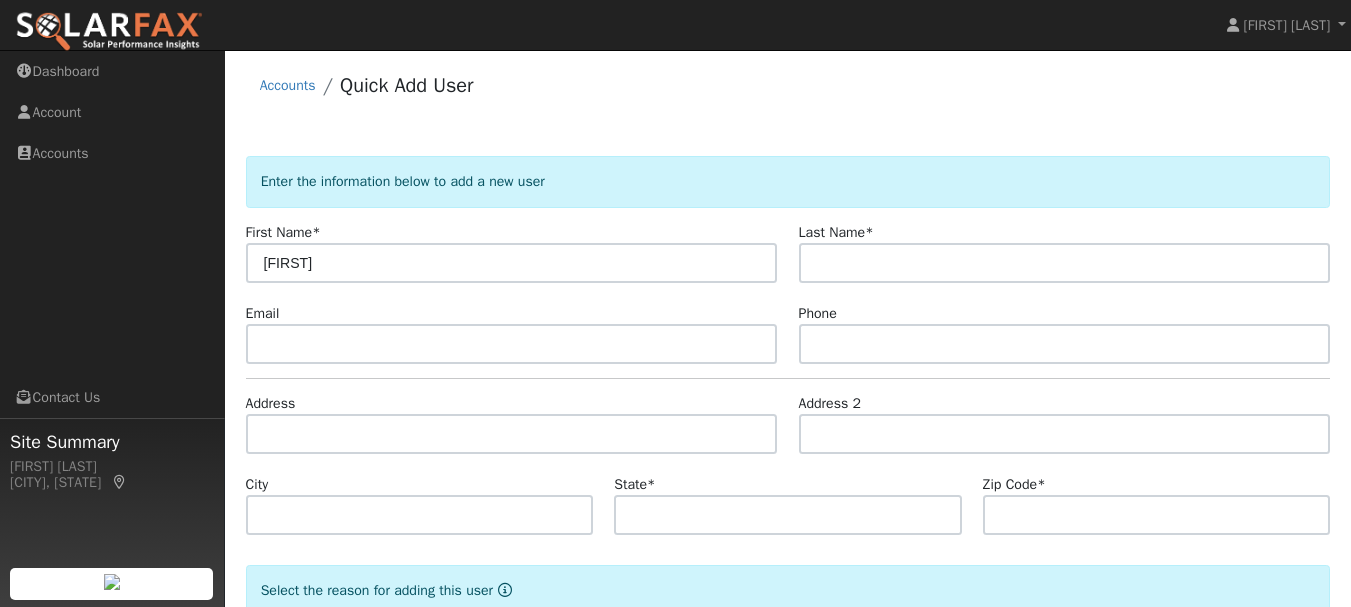 type on "[FIRST]" 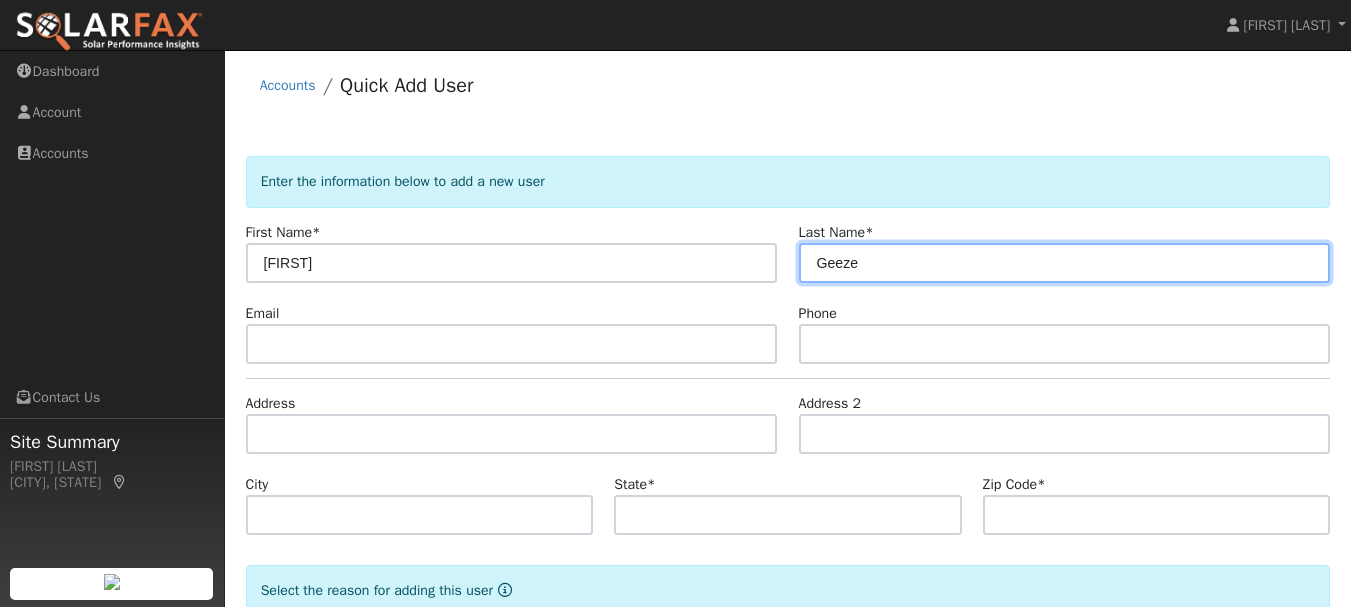 type on "Geeze" 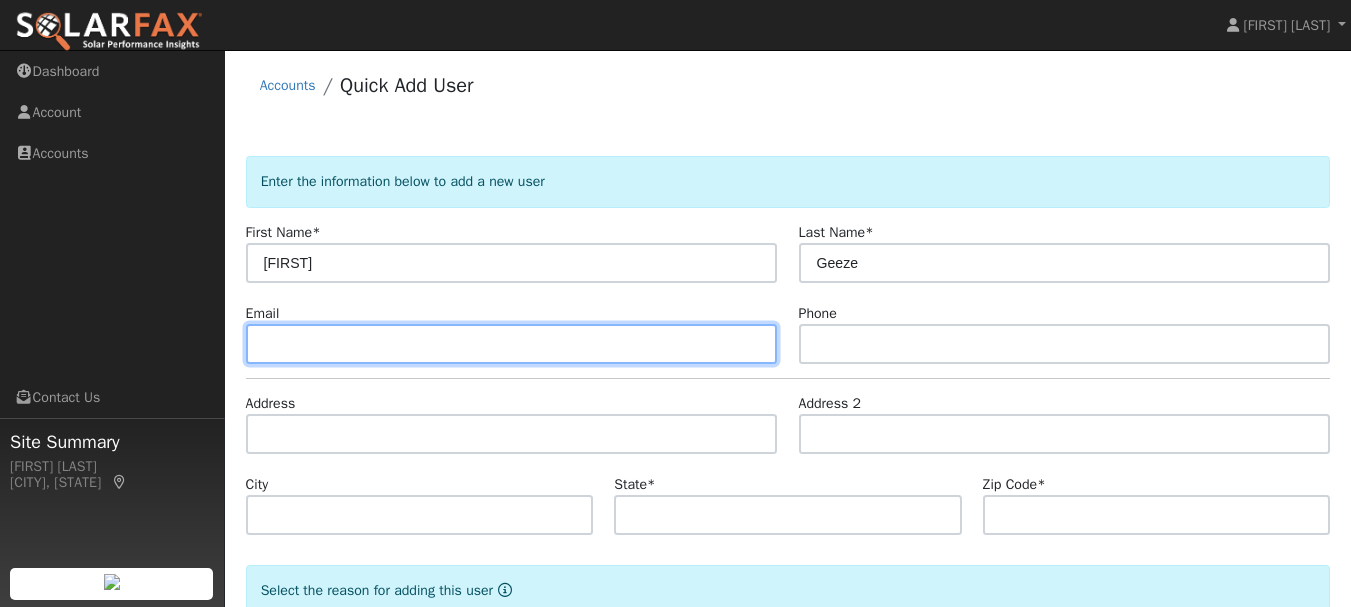 click at bounding box center [512, 344] 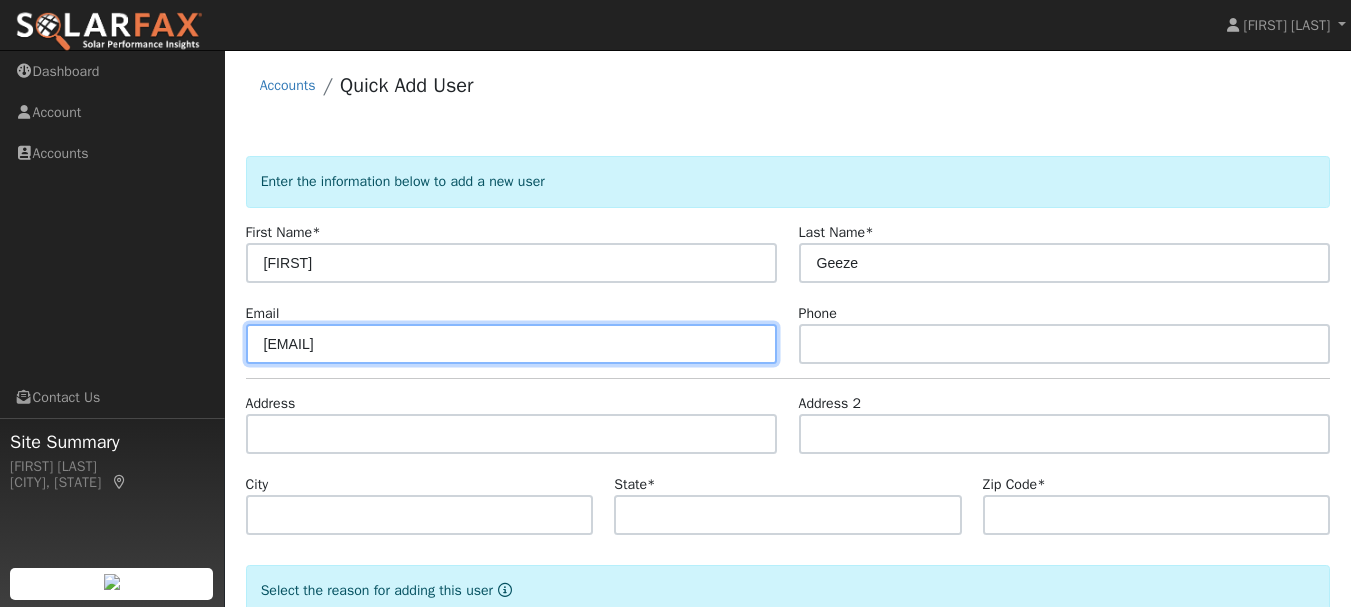 type on "[EMAIL]" 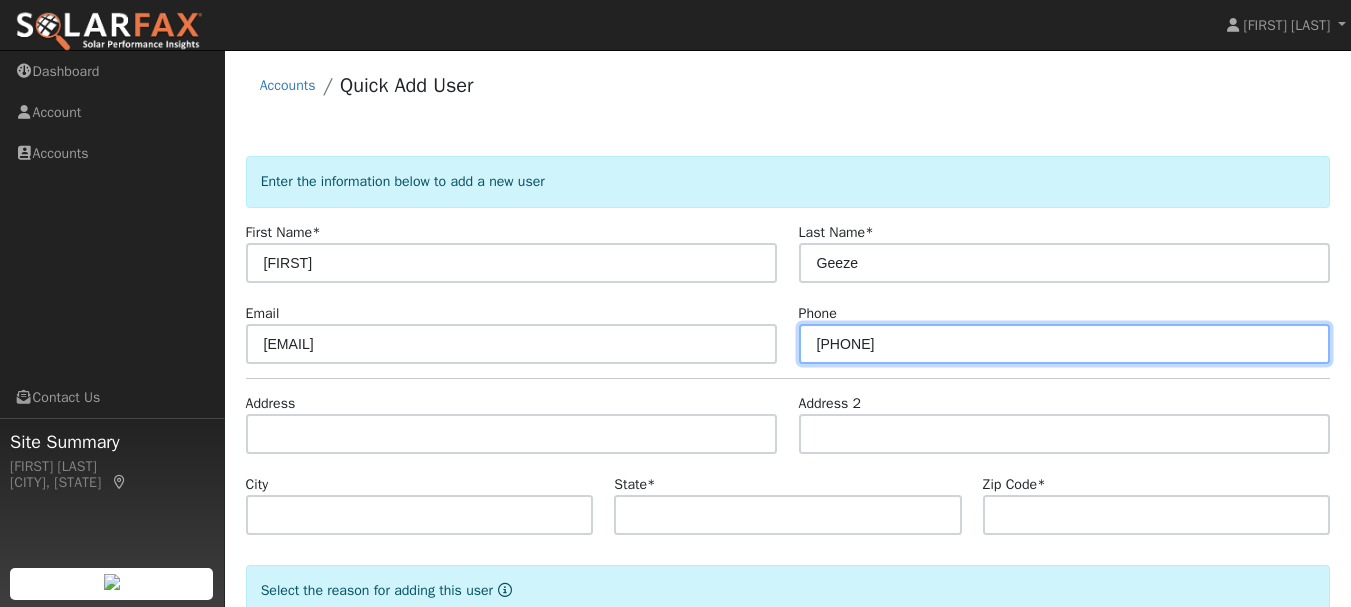 type on "[PHONE]" 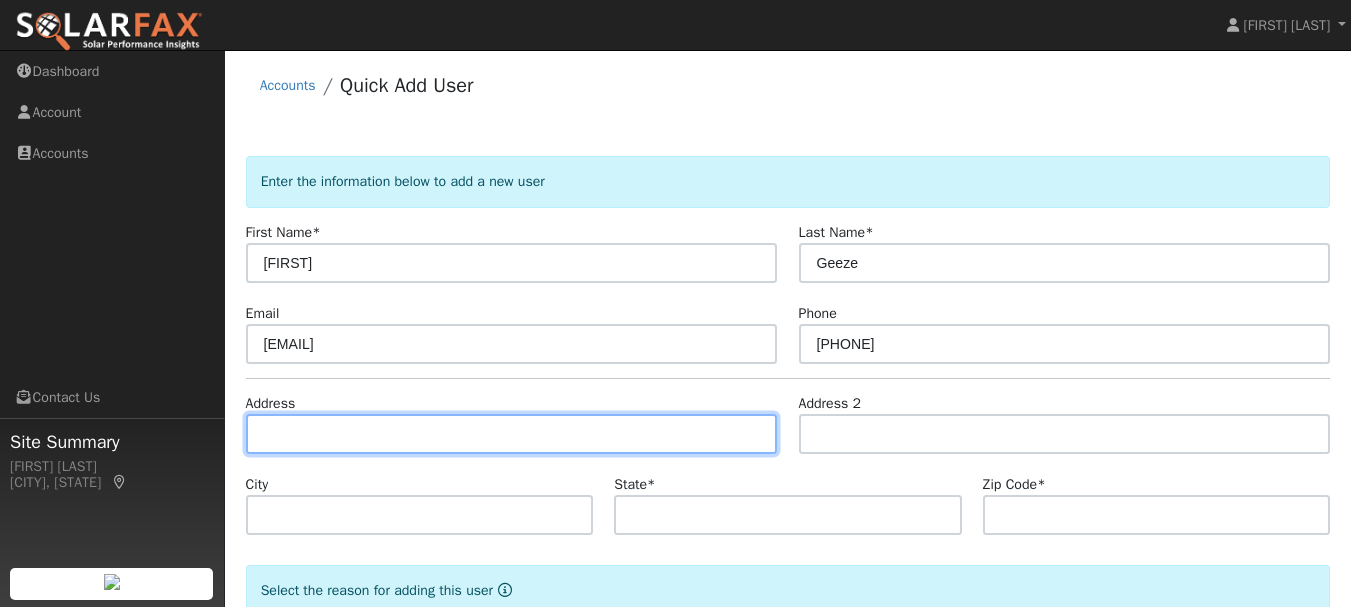 click at bounding box center [512, 434] 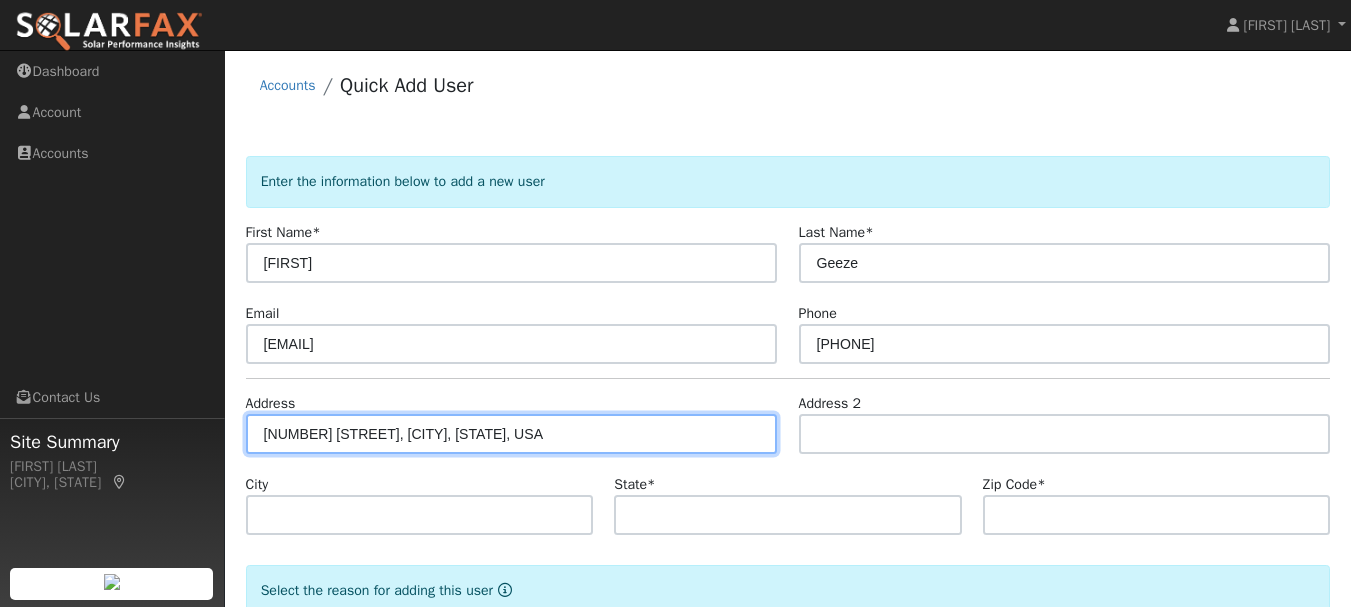 type on "[NUMBER] [STREET]" 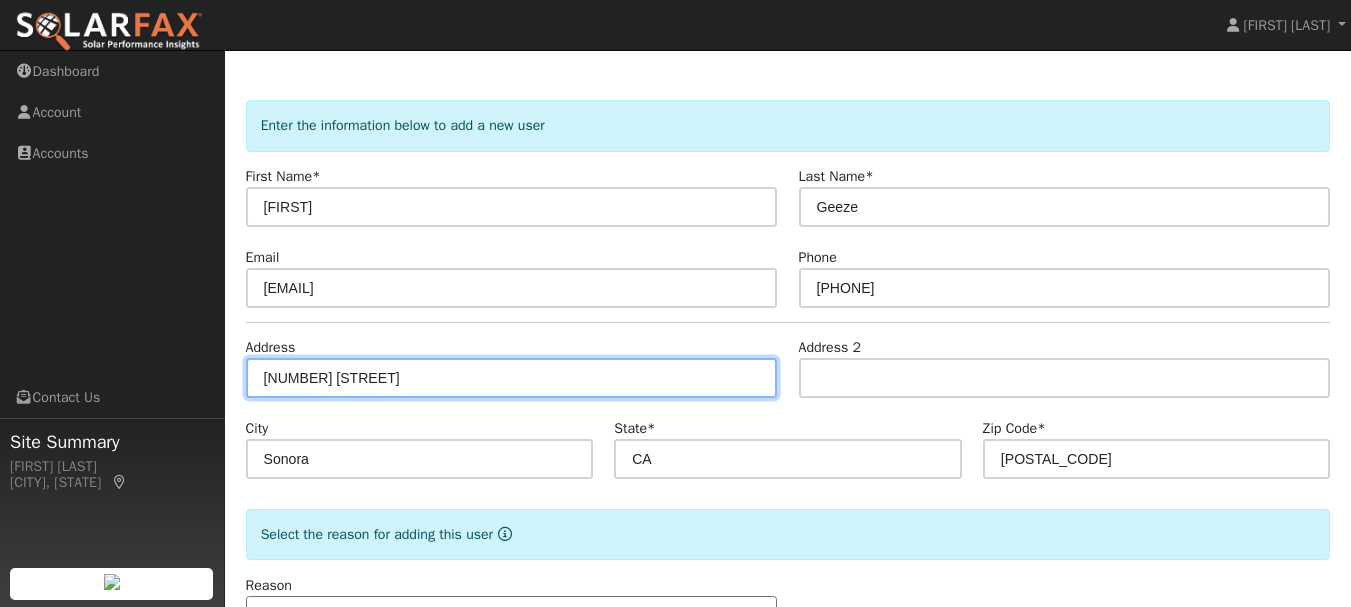 scroll, scrollTop: 128, scrollLeft: 0, axis: vertical 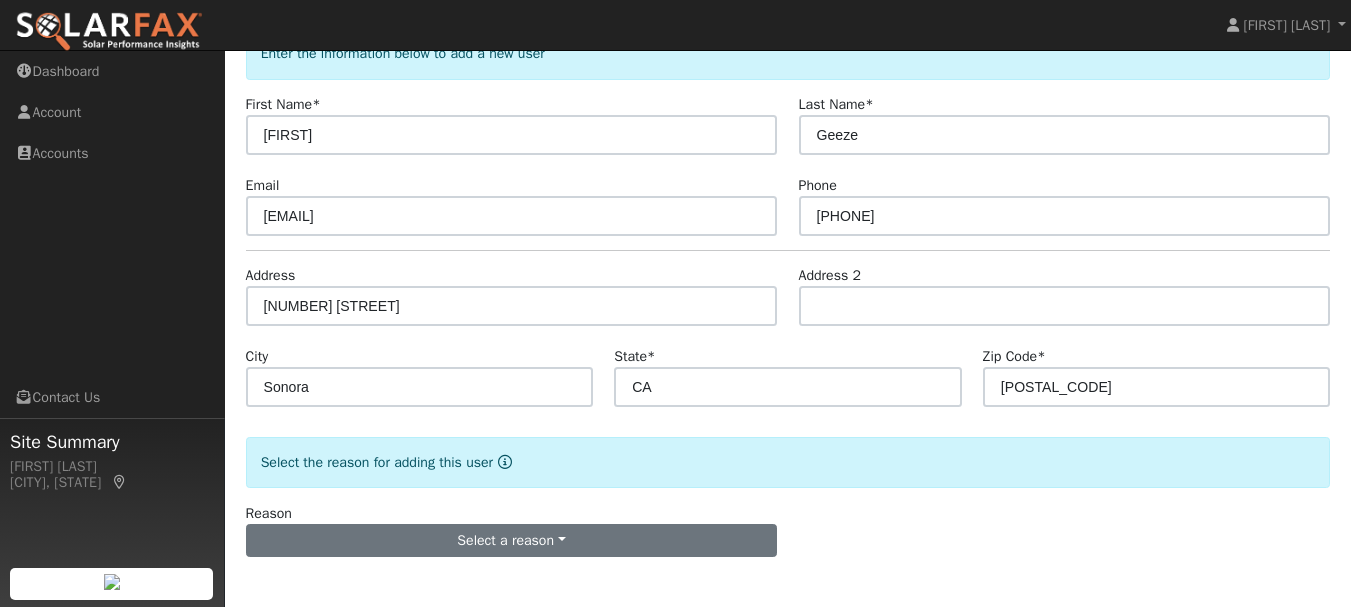 click on "Select a reason" at bounding box center [512, 541] 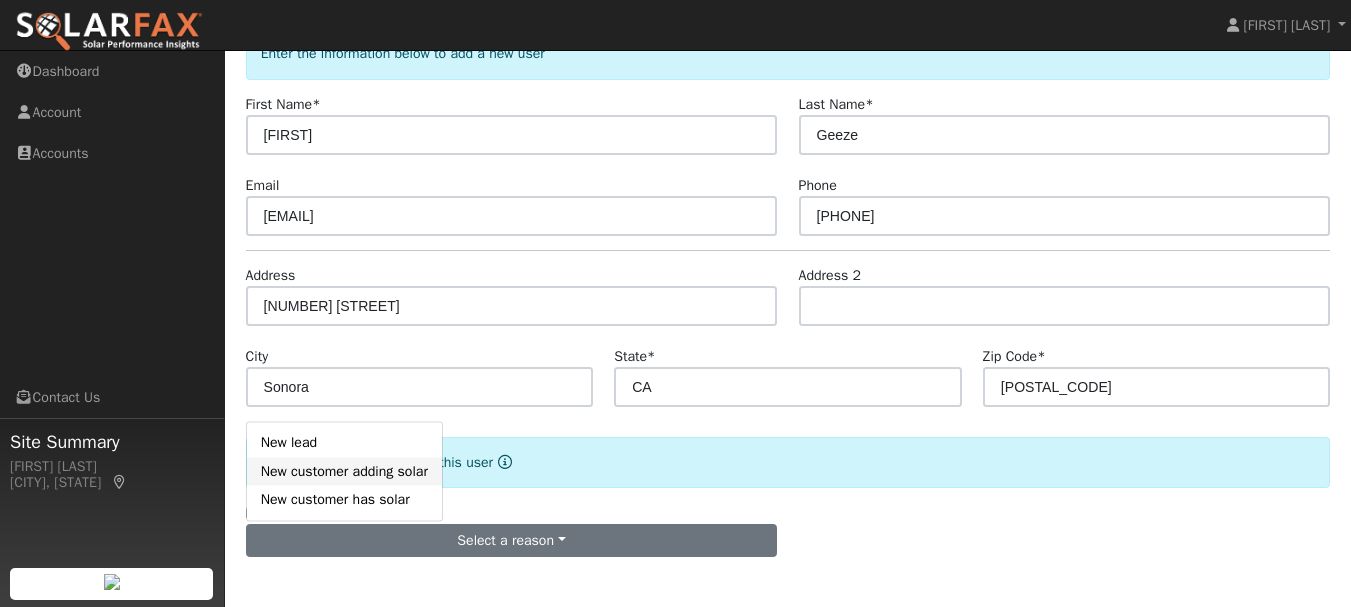 click on "New customer adding solar" at bounding box center [344, 471] 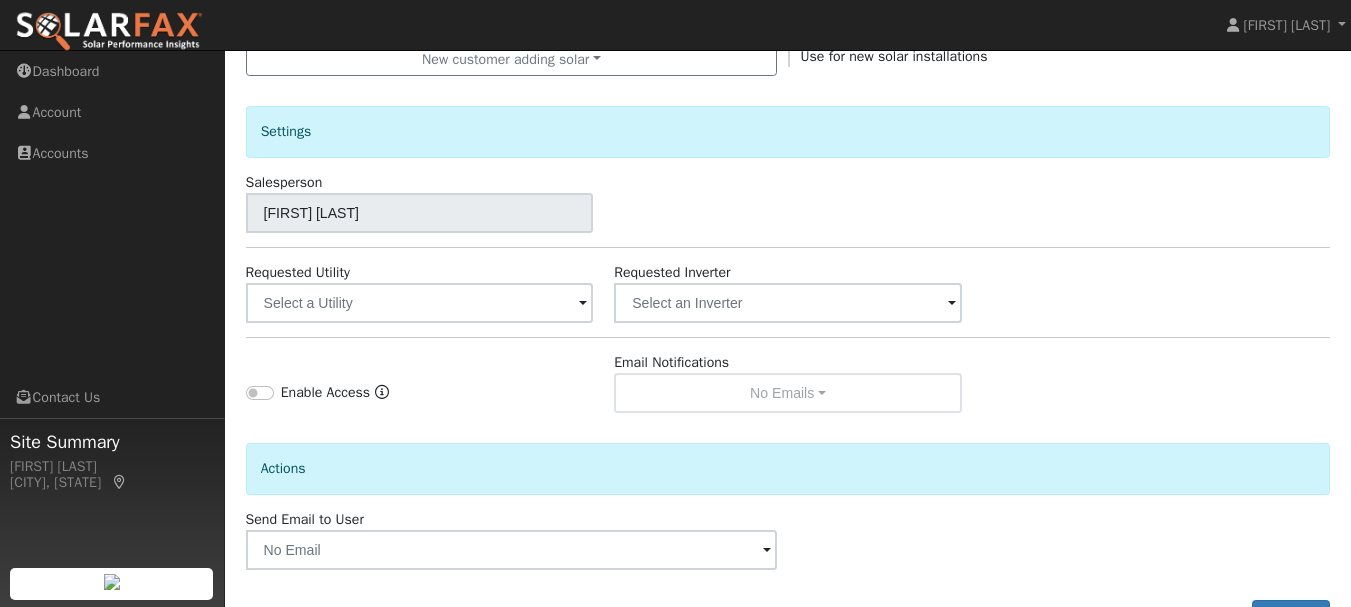 scroll, scrollTop: 685, scrollLeft: 0, axis: vertical 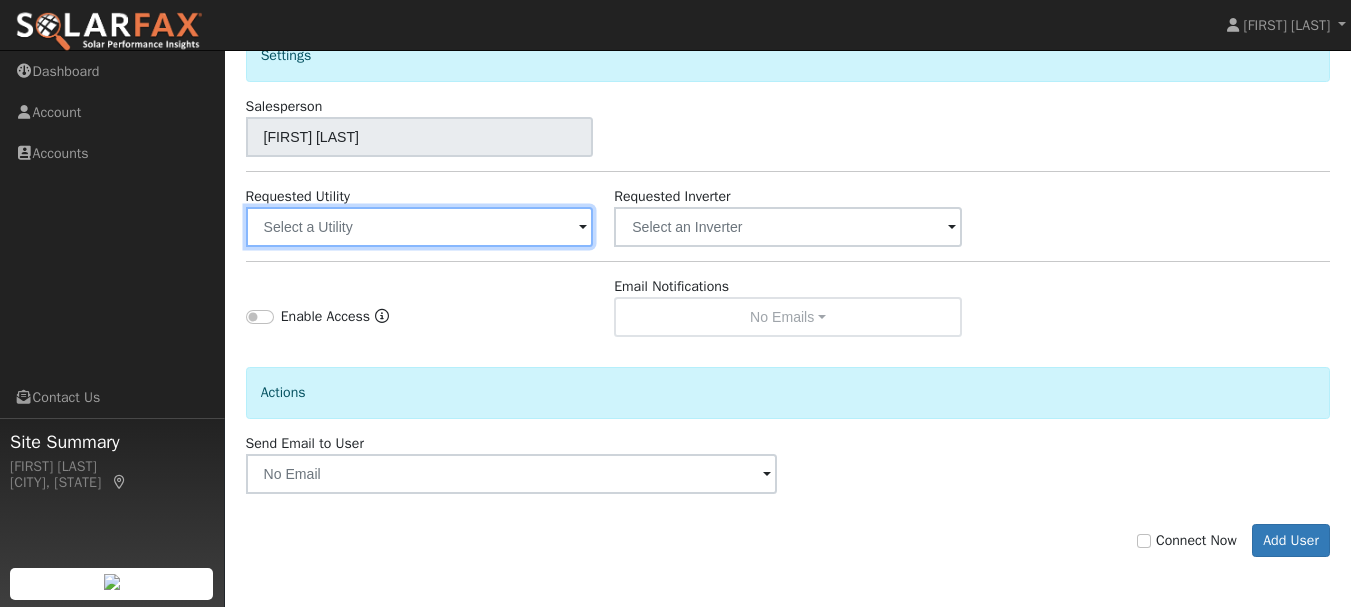 click at bounding box center [420, 227] 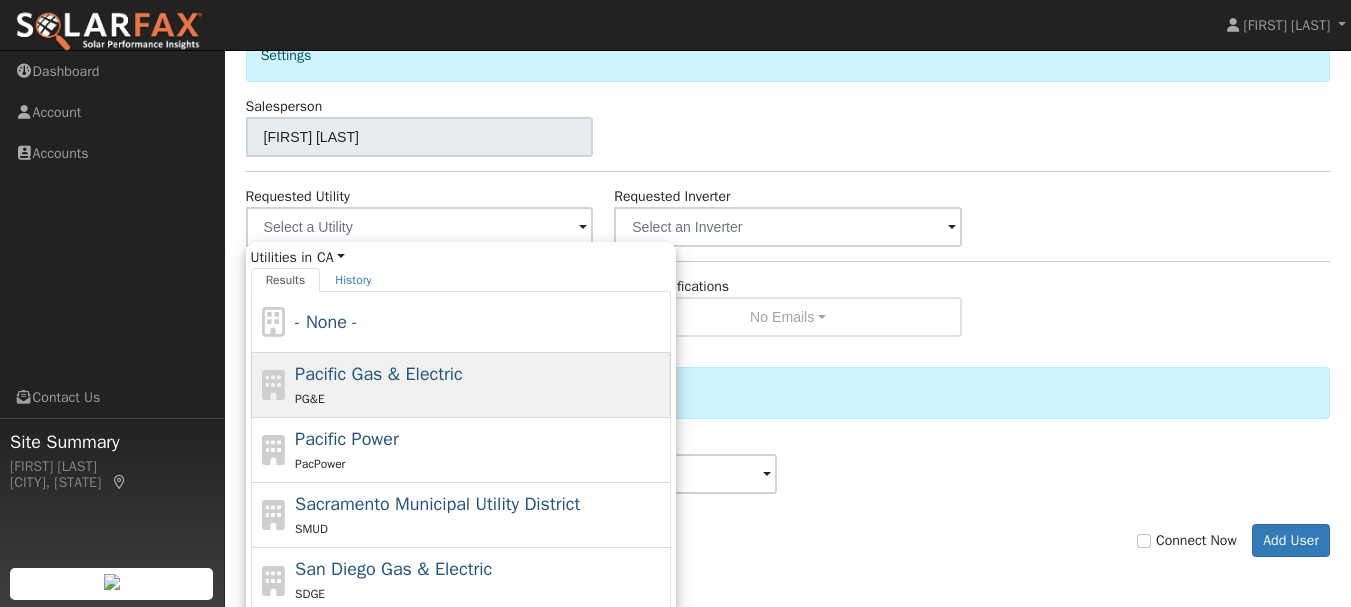 click on "PG&E" at bounding box center [480, 398] 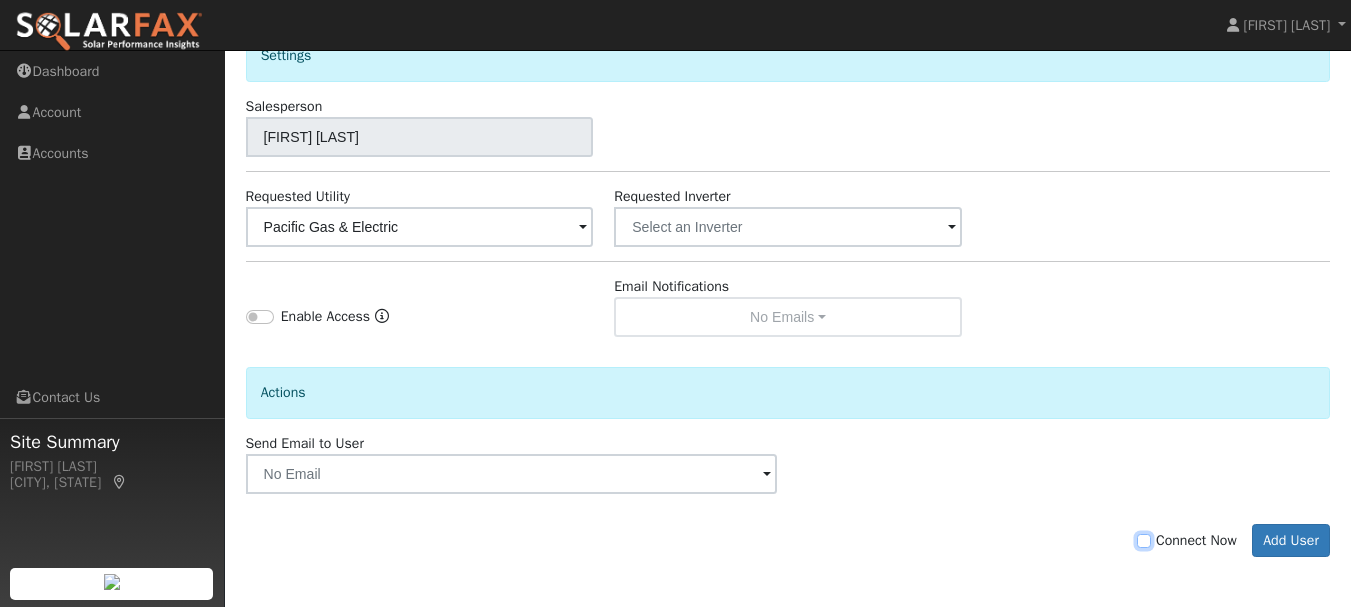 click on "Connect Now" at bounding box center (1144, 541) 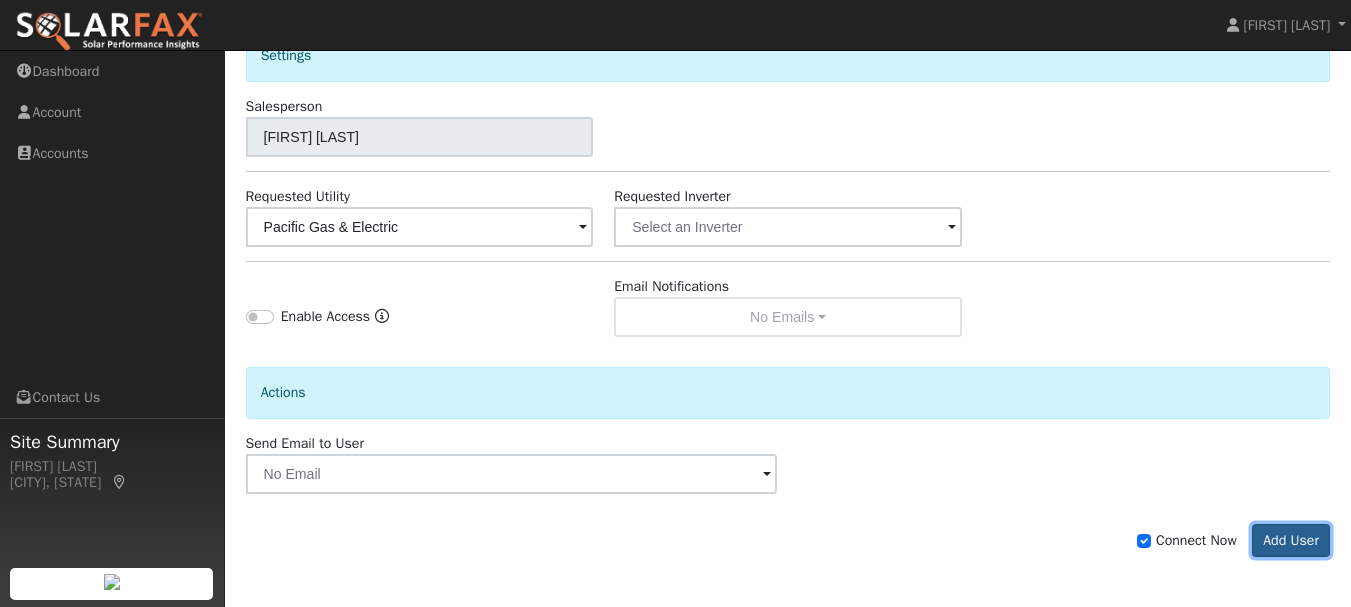 click on "Add User" at bounding box center (1291, 541) 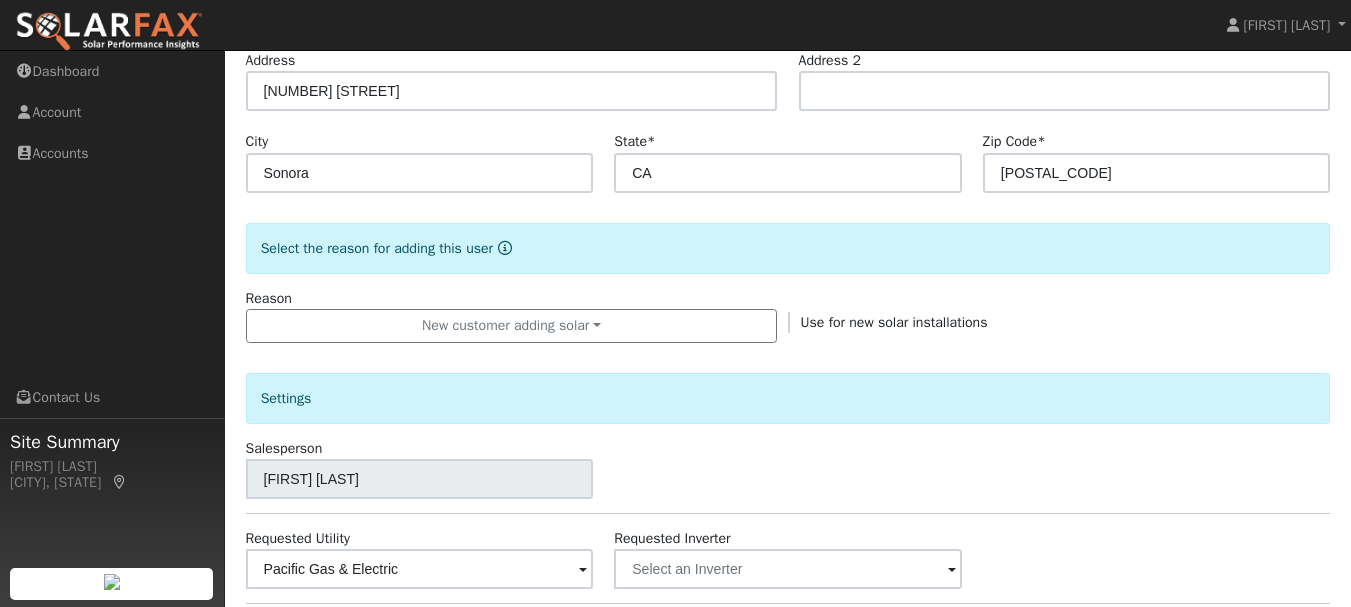 scroll, scrollTop: 0, scrollLeft: 0, axis: both 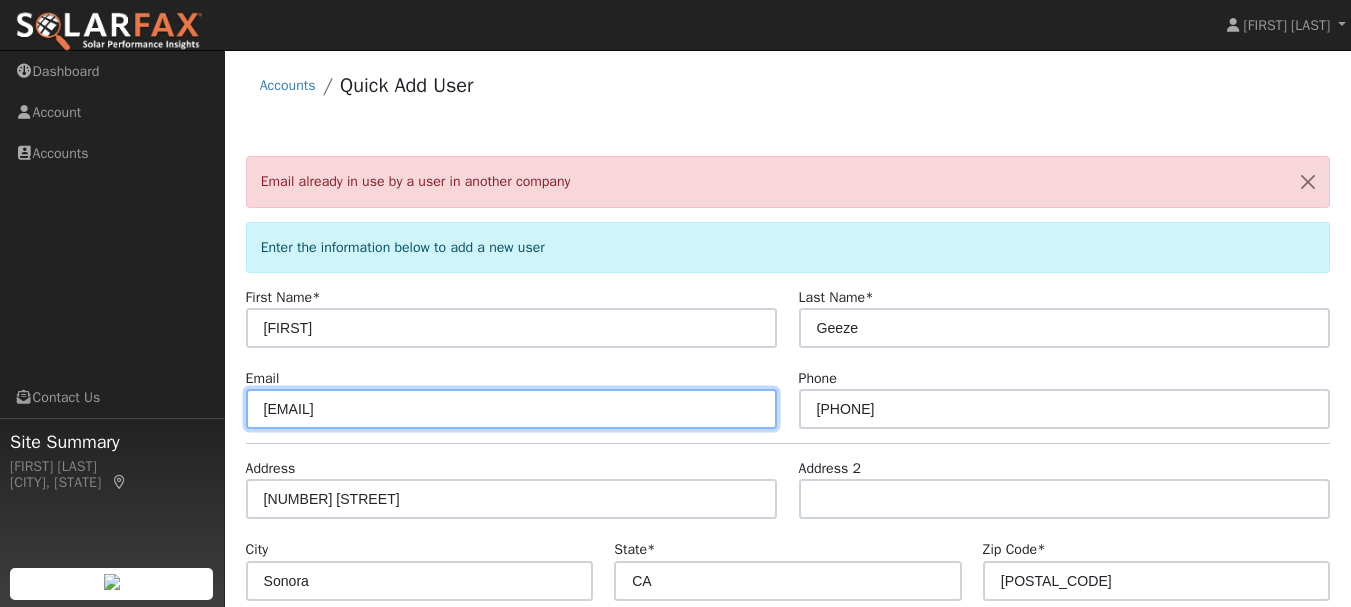 click on "[EMAIL]" at bounding box center (512, 409) 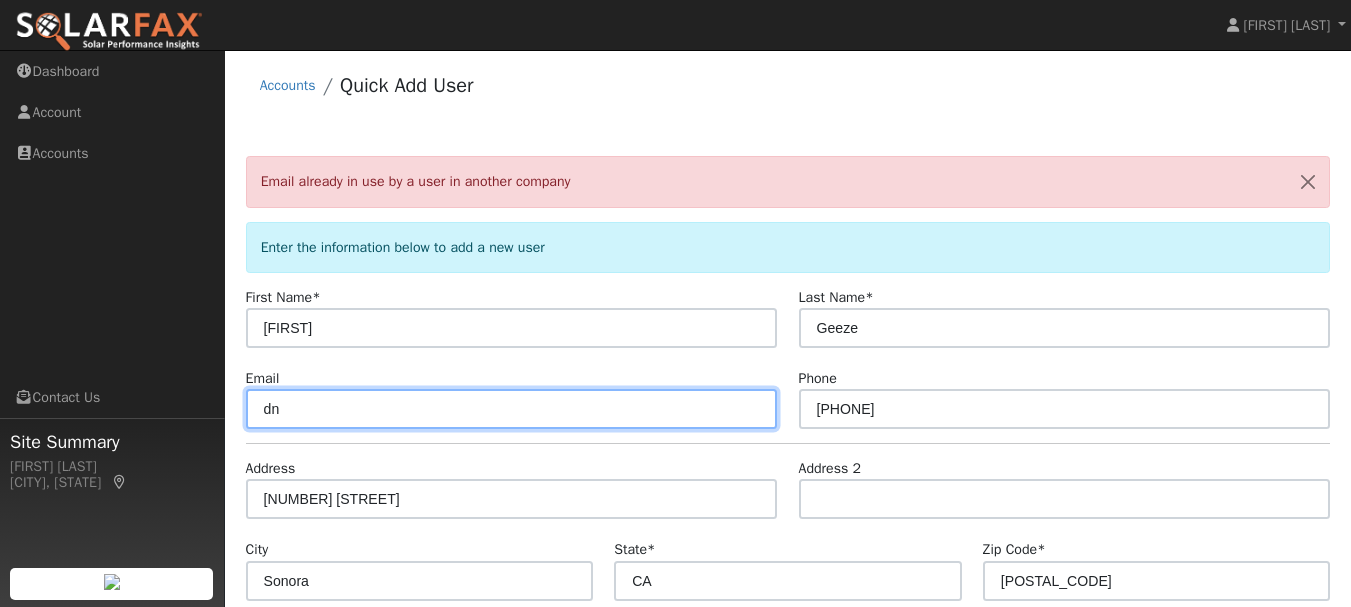 type on "d" 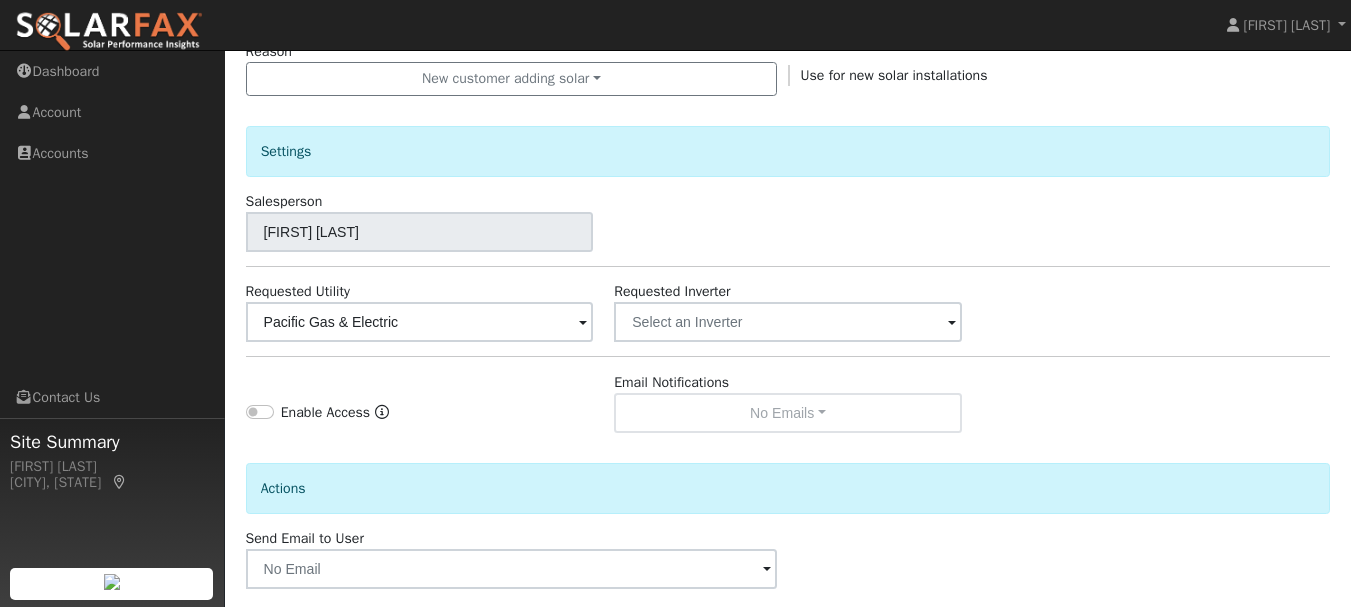 scroll, scrollTop: 751, scrollLeft: 0, axis: vertical 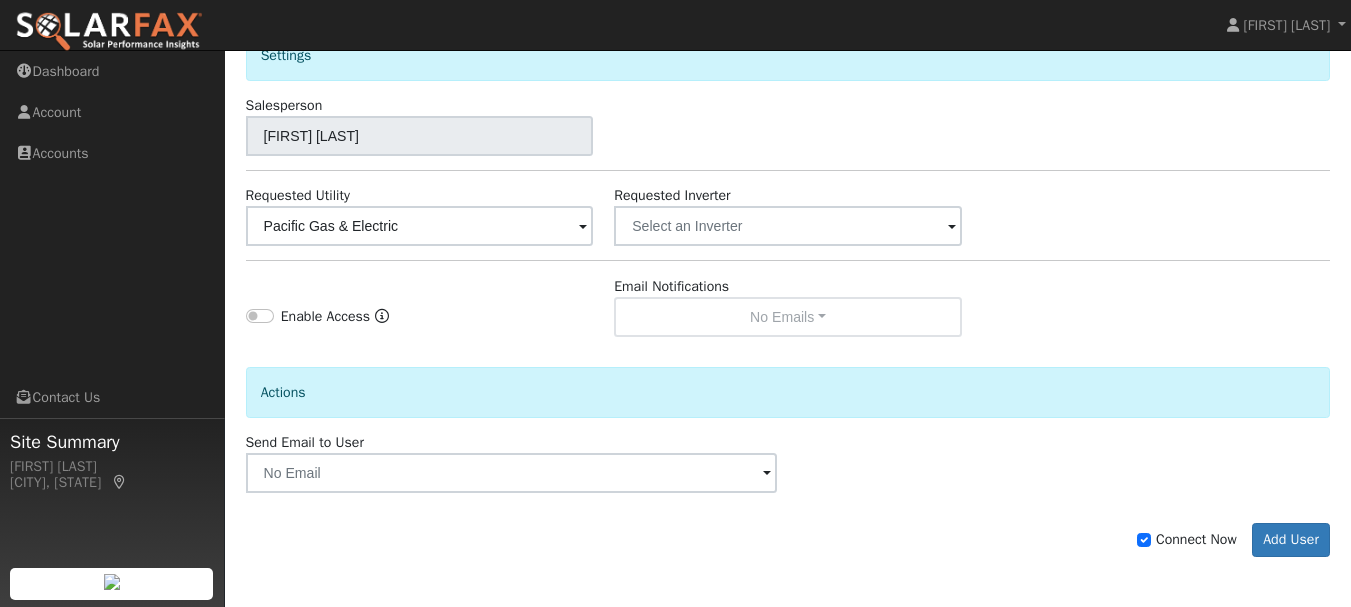 type on "dngeez+A@gmail.com" 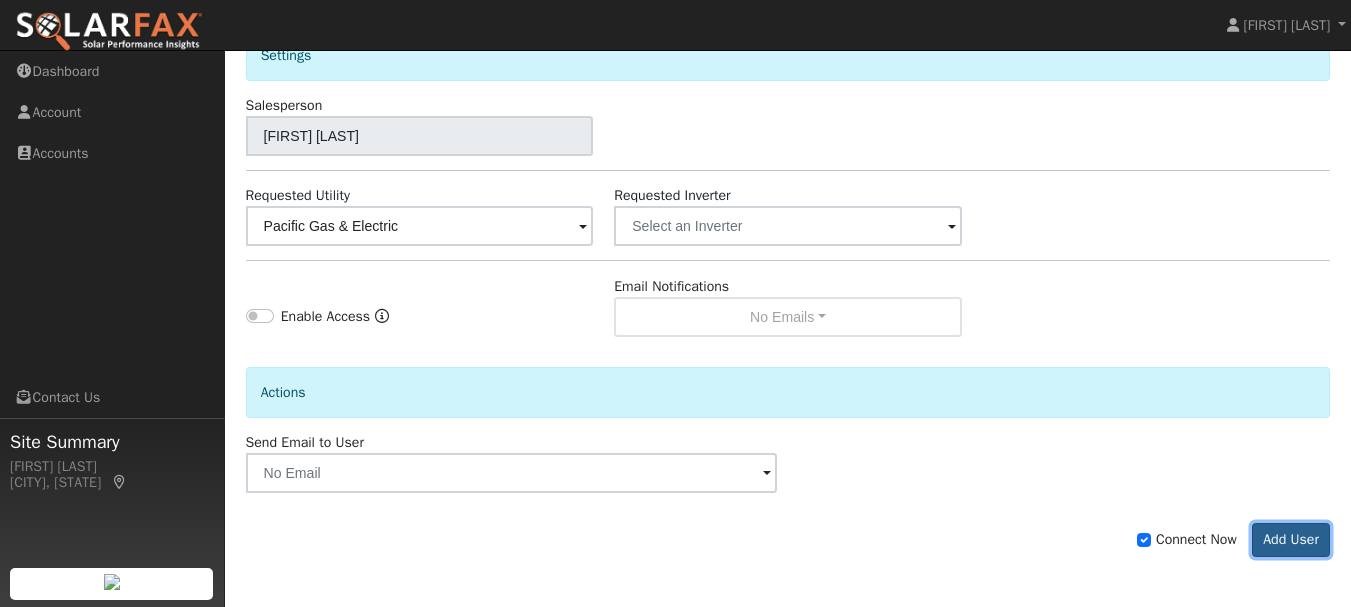click on "Add User" at bounding box center [1291, 540] 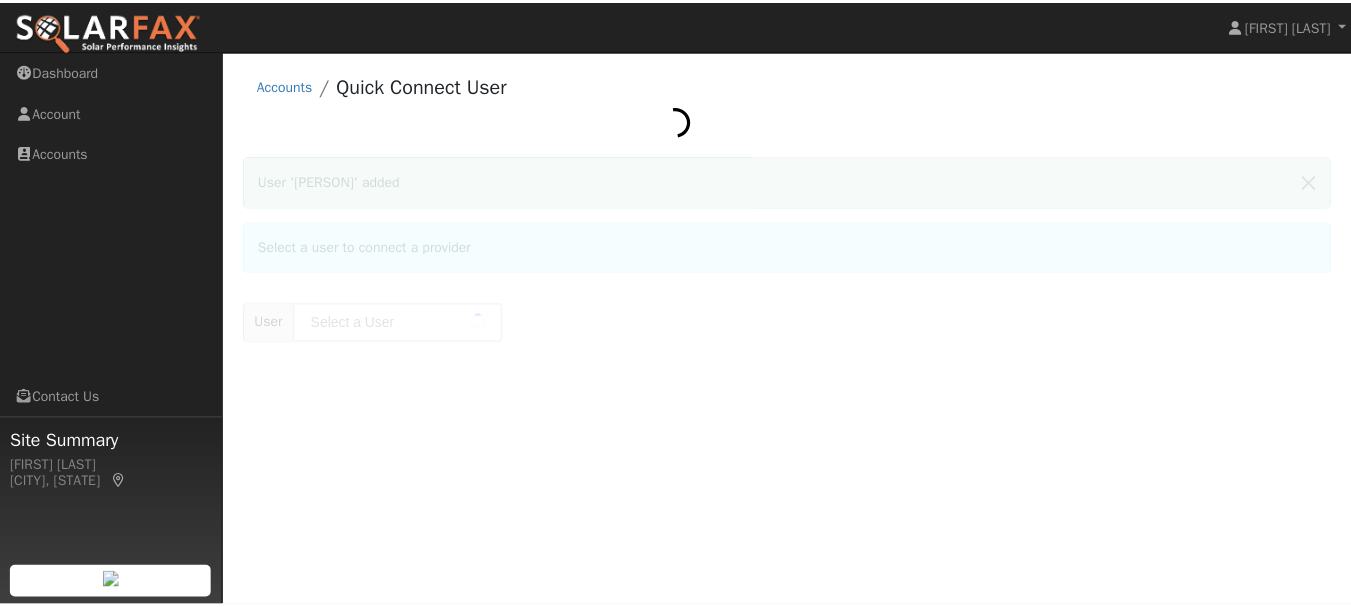 scroll, scrollTop: 0, scrollLeft: 0, axis: both 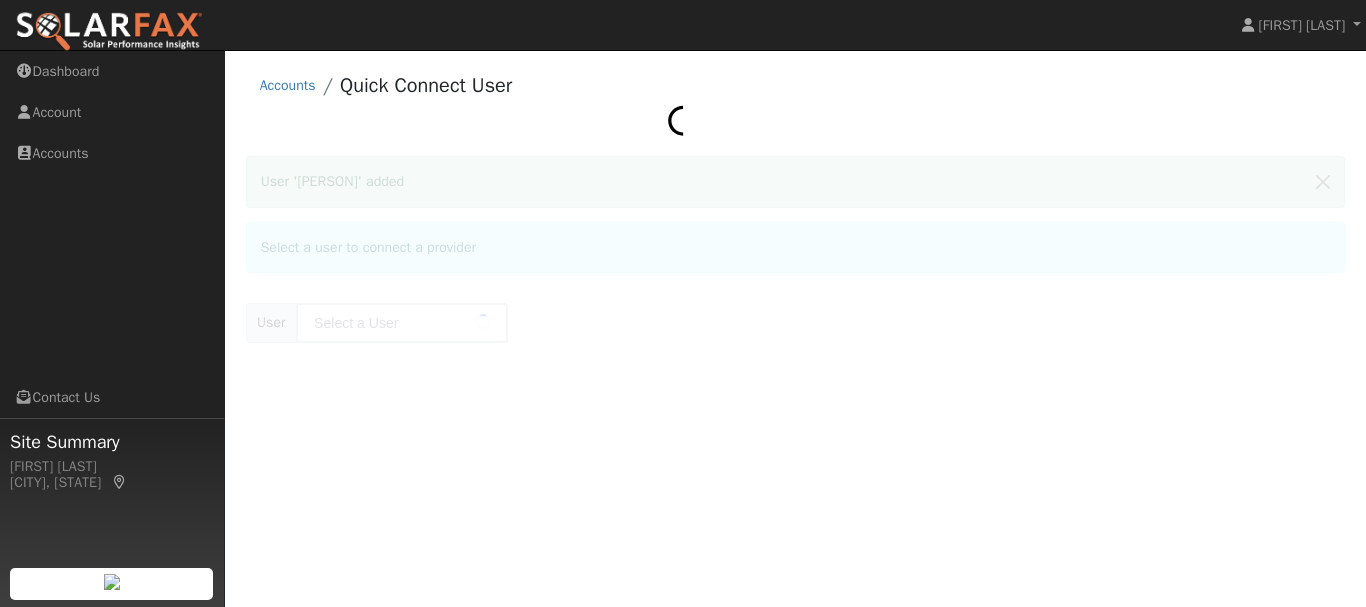 type on "[NAME] [NAME]" 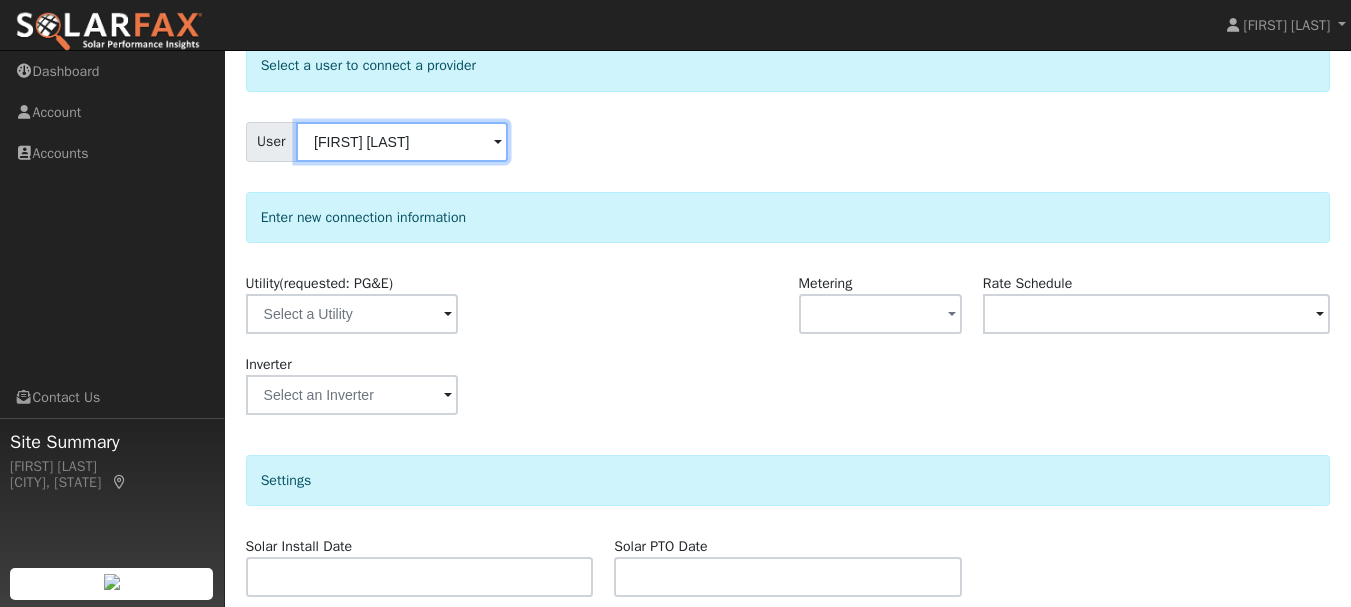 scroll, scrollTop: 118, scrollLeft: 0, axis: vertical 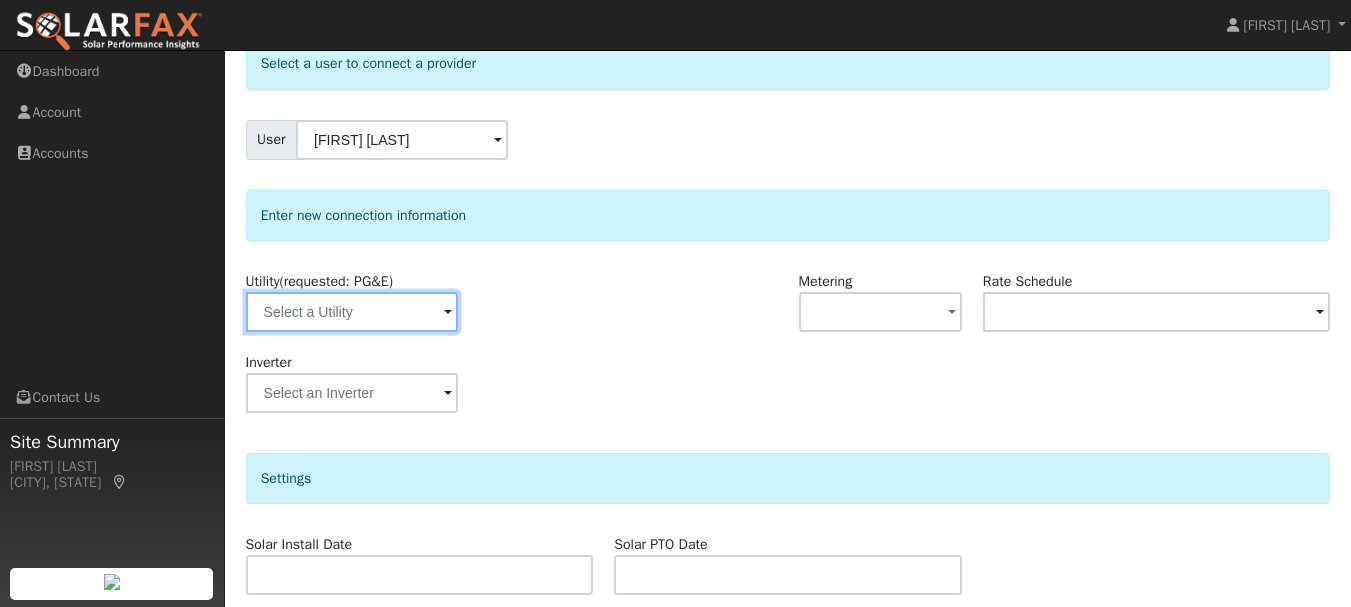click at bounding box center (352, 312) 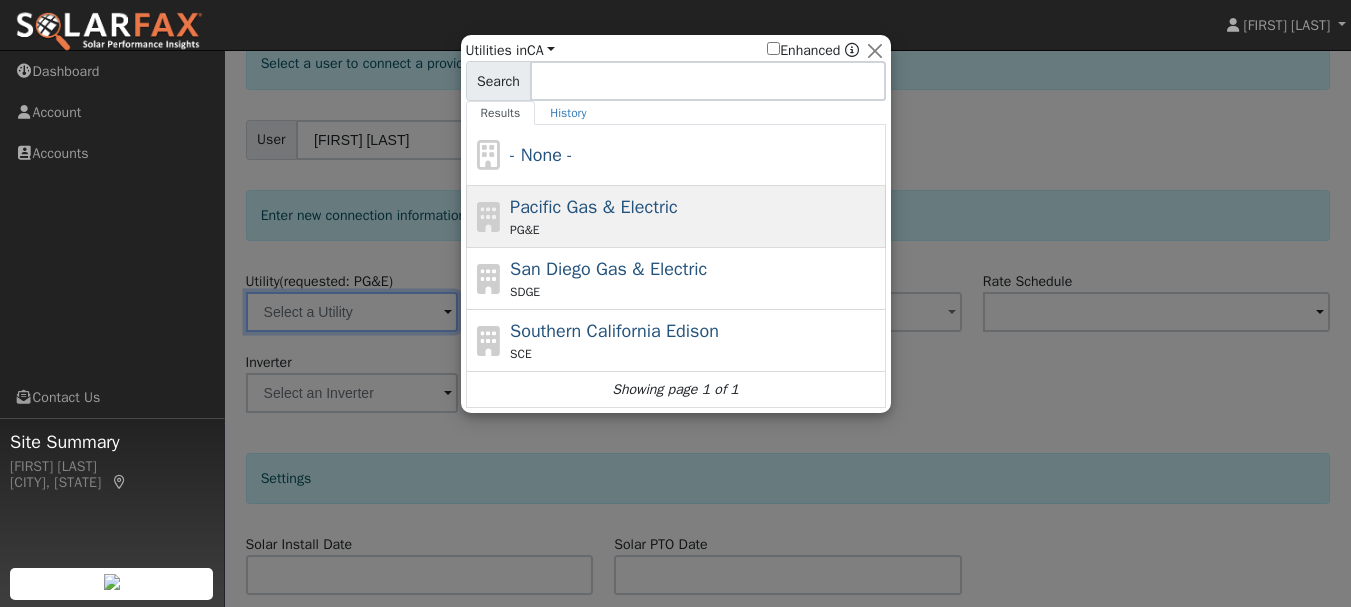 click on "Pacific Gas & Electric" at bounding box center (594, 207) 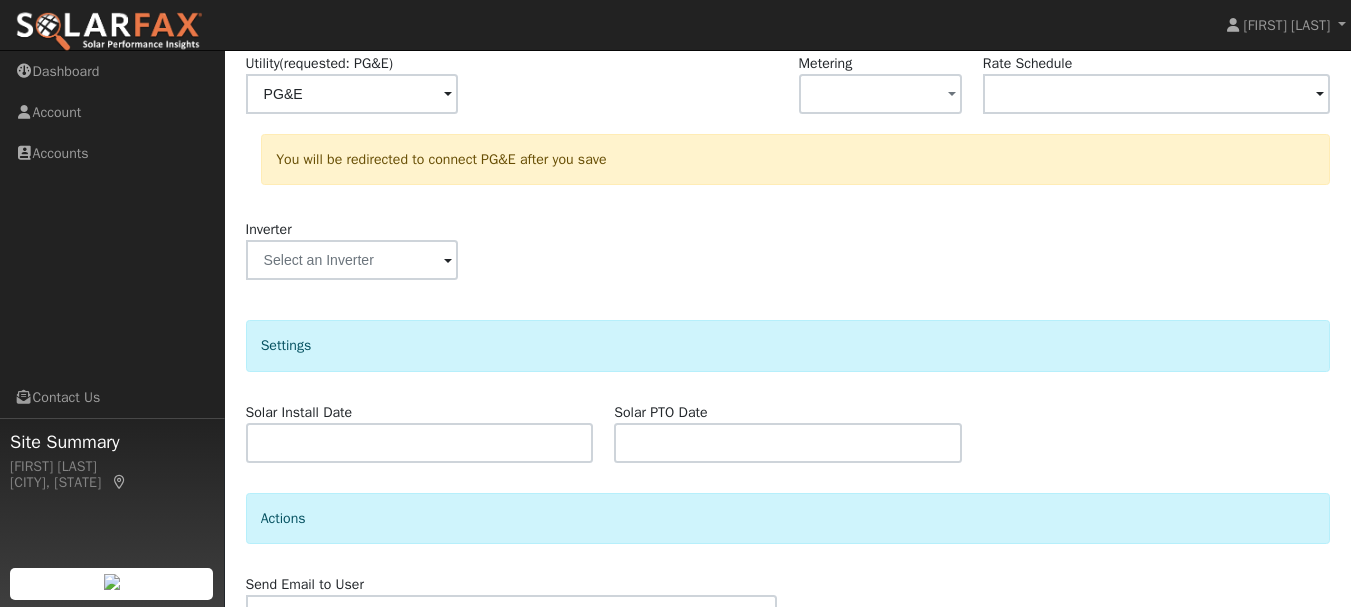 scroll, scrollTop: 448, scrollLeft: 0, axis: vertical 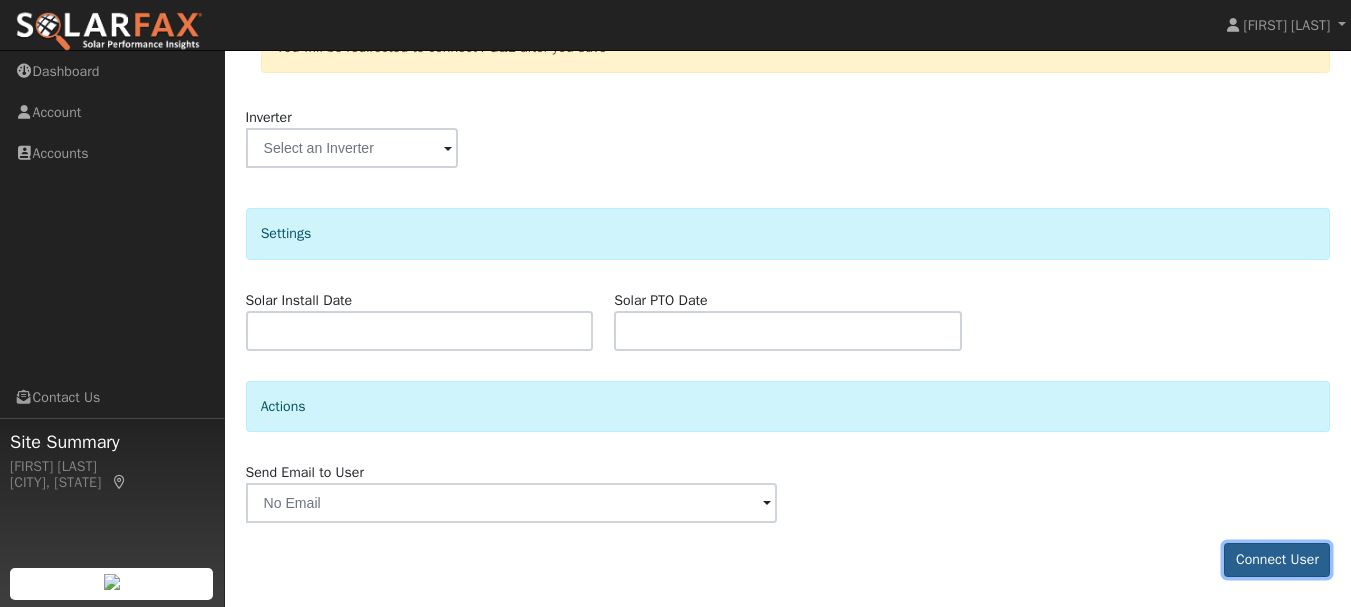 click on "Connect User" at bounding box center (1277, 560) 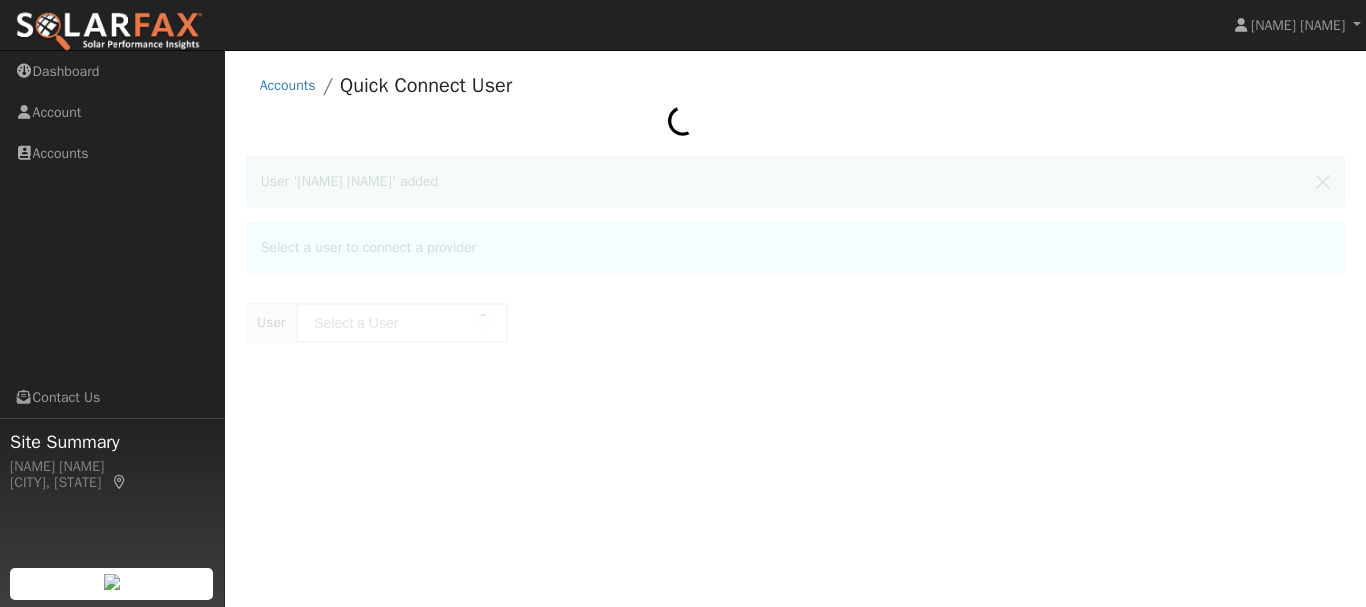 type on "[NAME] [NAME]" 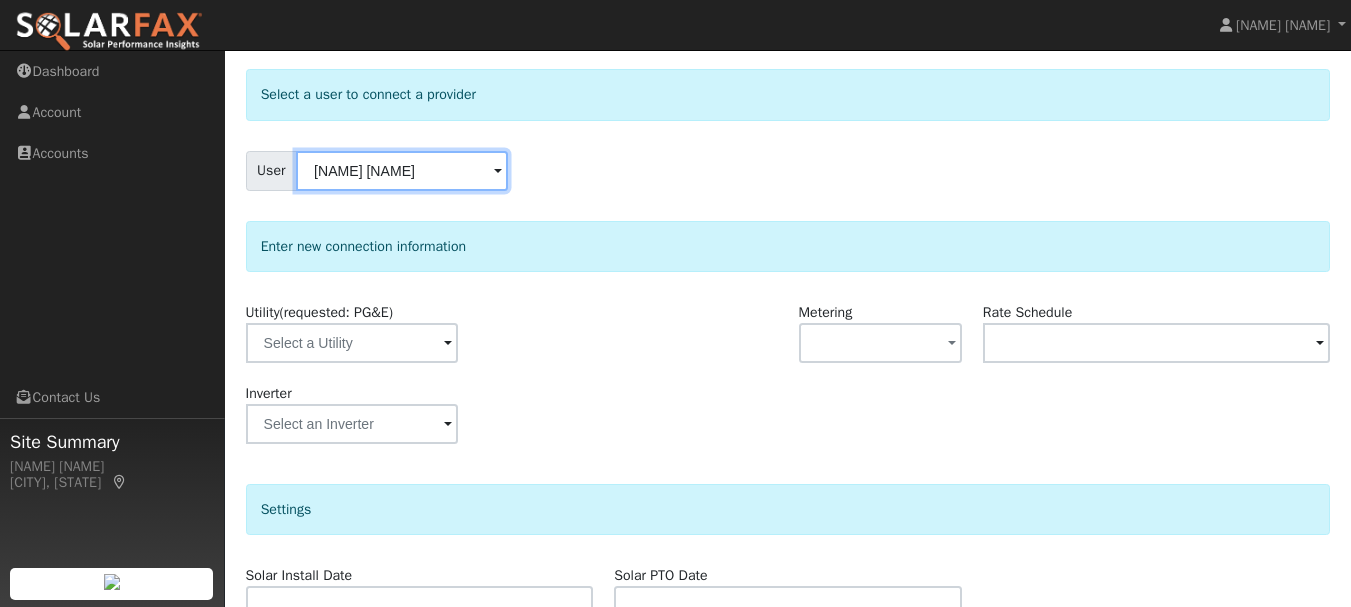 scroll, scrollTop: 90, scrollLeft: 0, axis: vertical 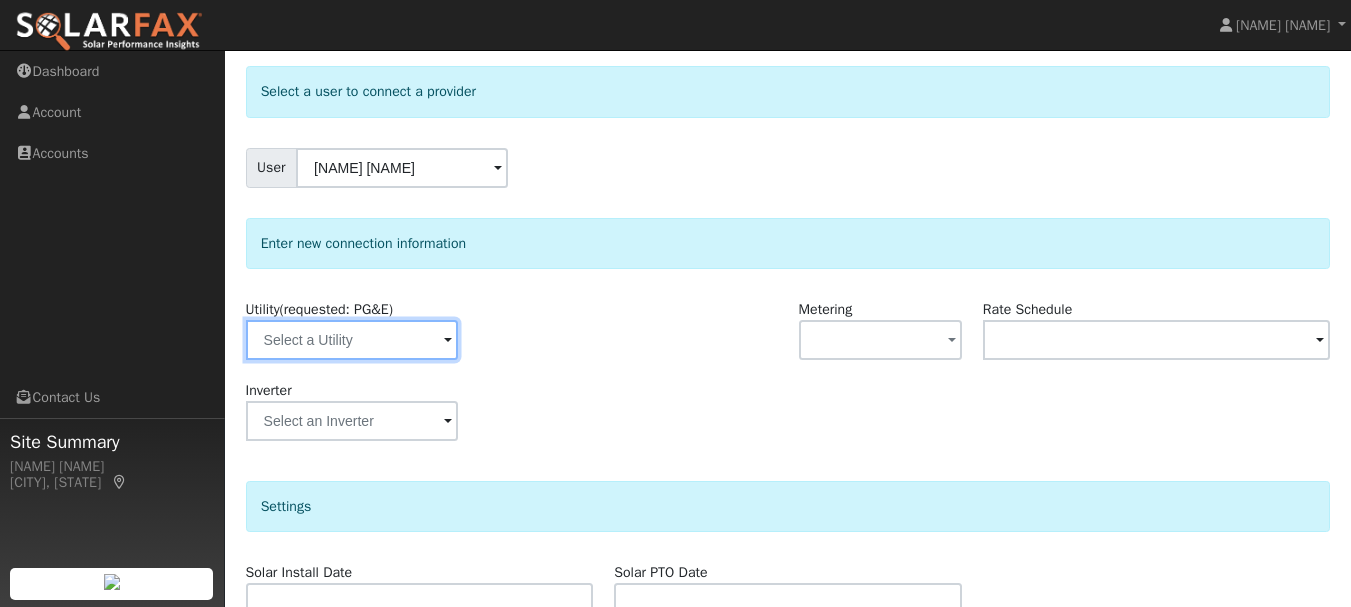 click at bounding box center (352, 340) 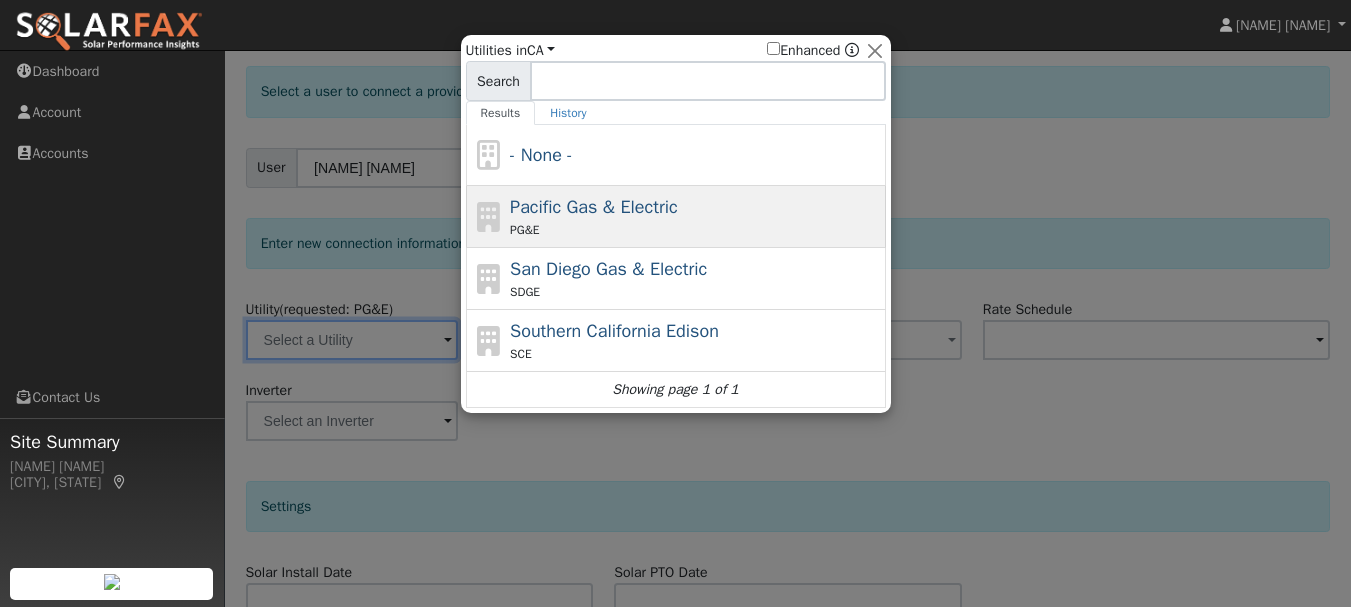 click on "PG&E" at bounding box center (695, 230) 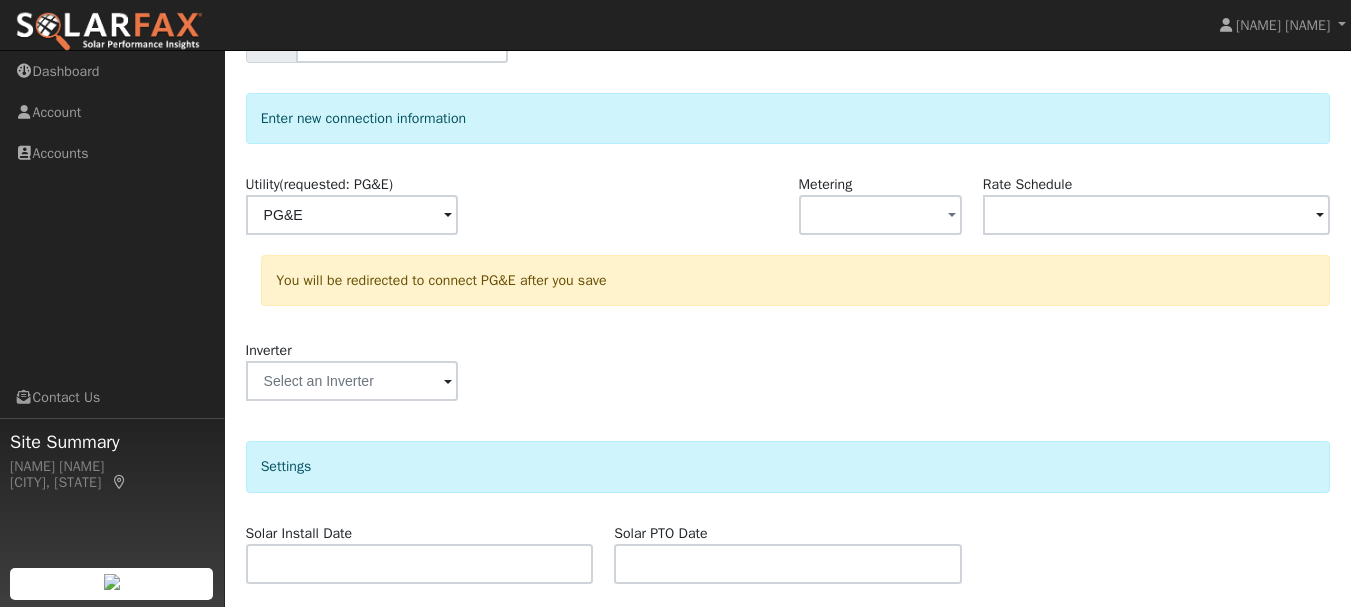 scroll, scrollTop: 448, scrollLeft: 0, axis: vertical 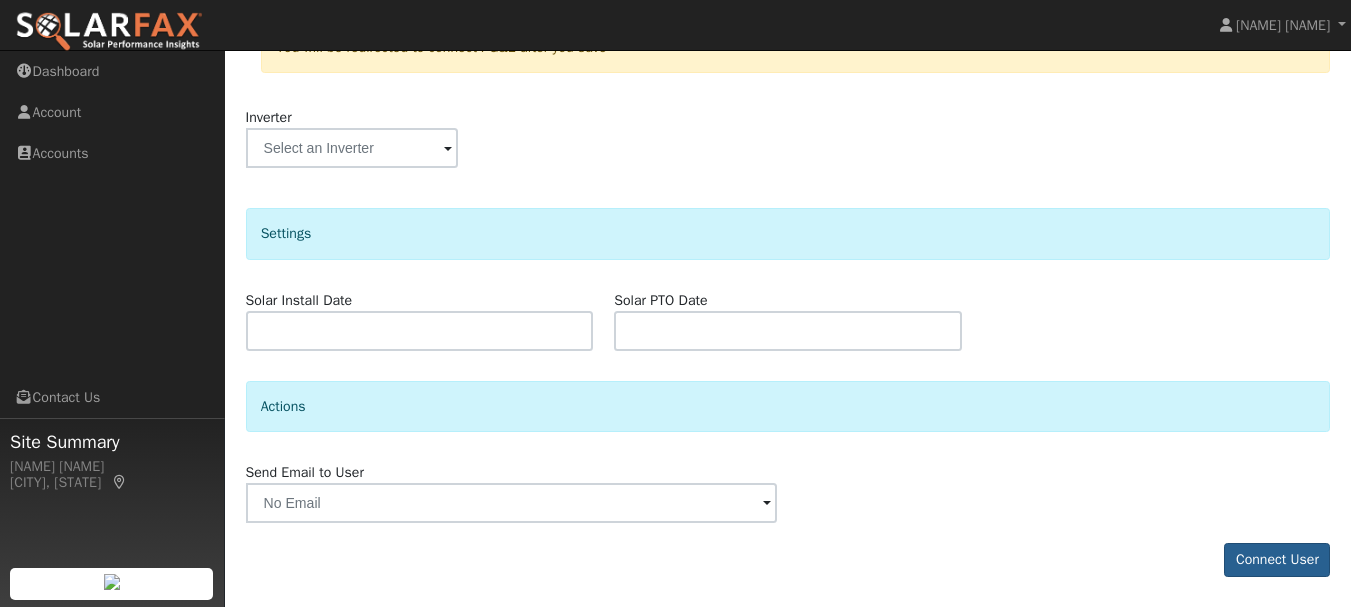 click on "Connect User" at bounding box center (1277, 560) 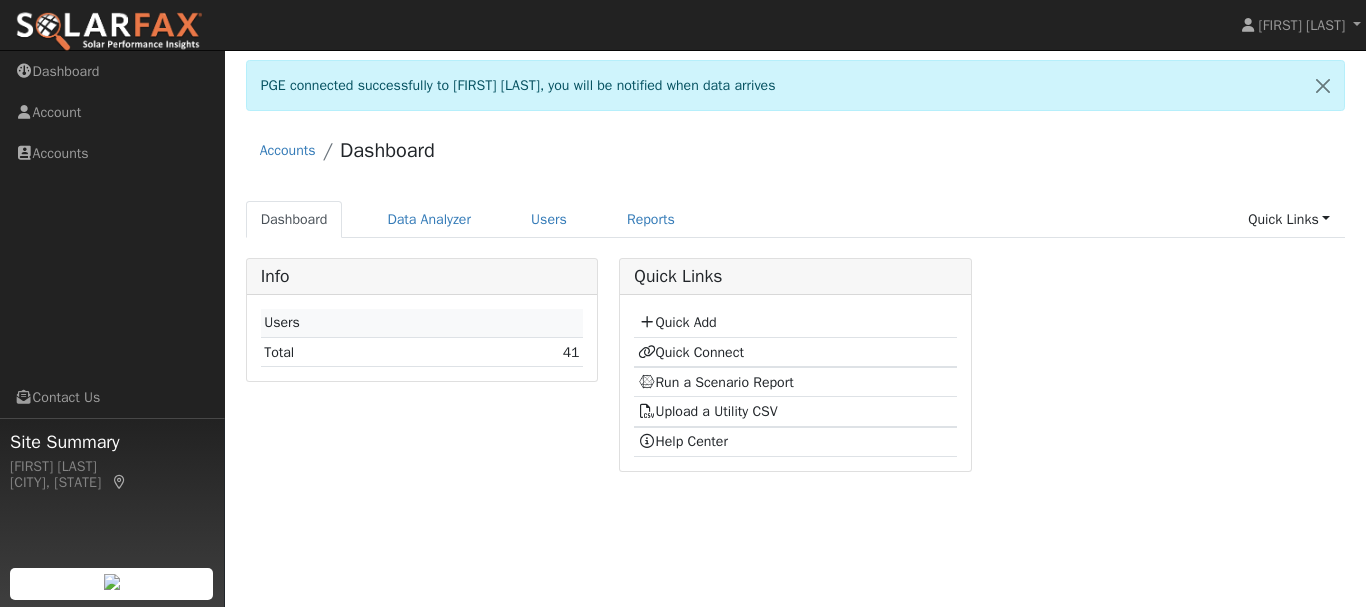 scroll, scrollTop: 0, scrollLeft: 0, axis: both 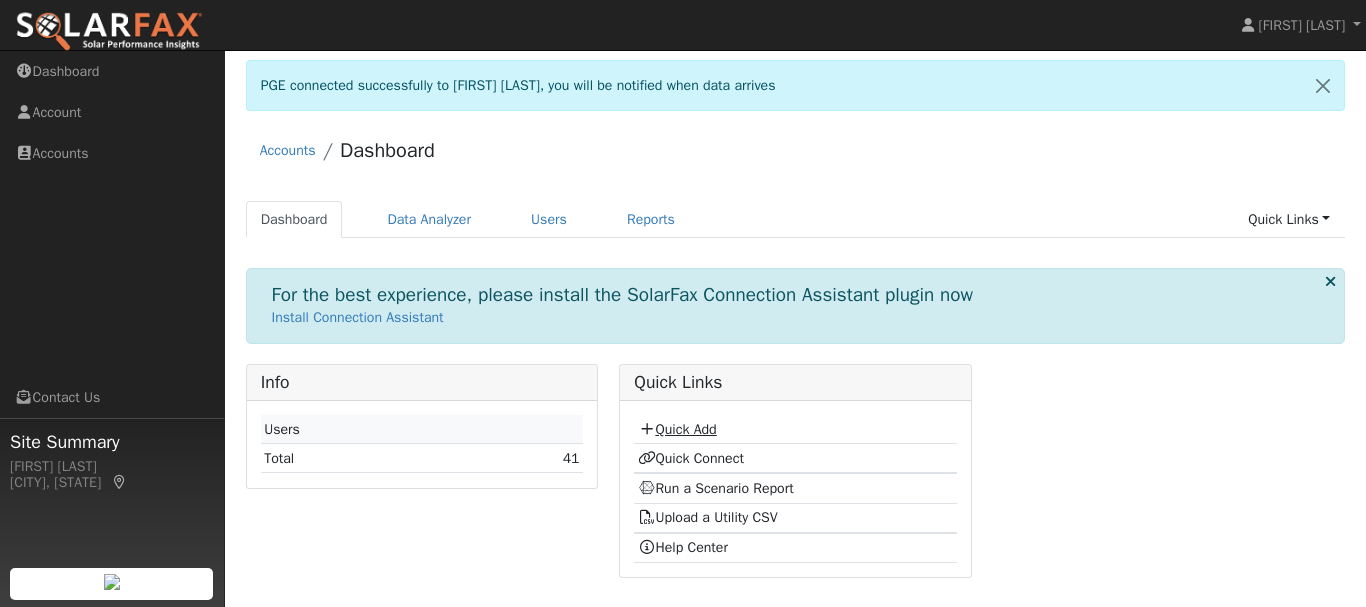 click on "Quick Add" at bounding box center [677, 429] 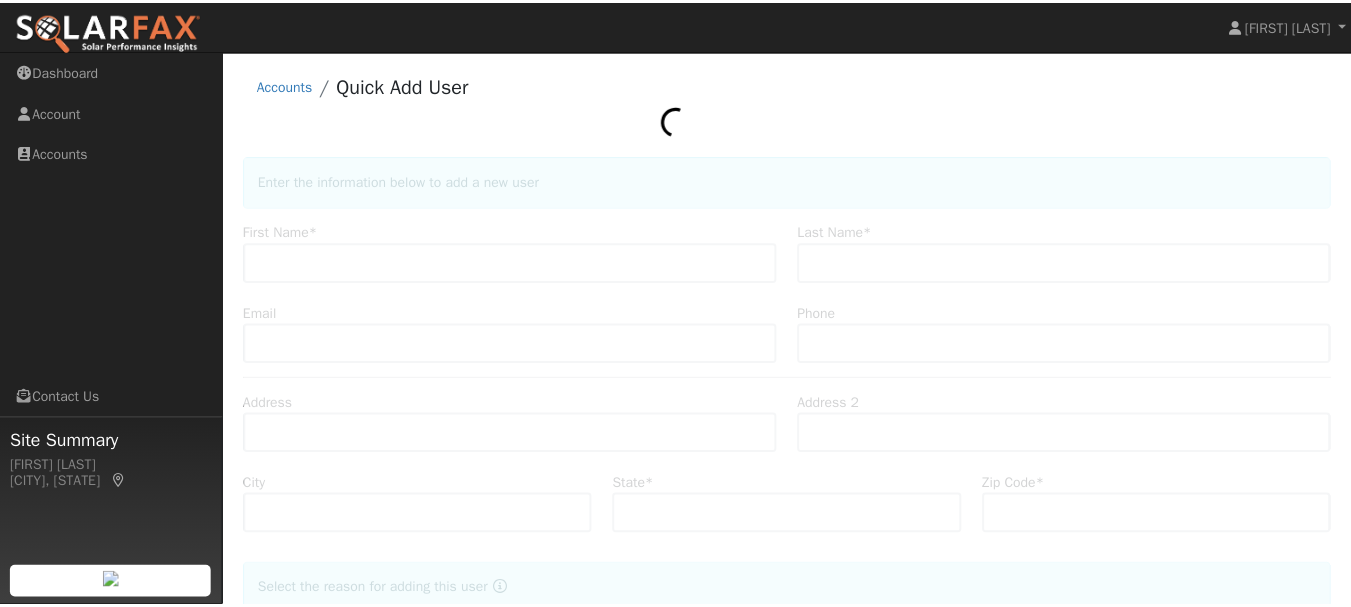 scroll, scrollTop: 0, scrollLeft: 0, axis: both 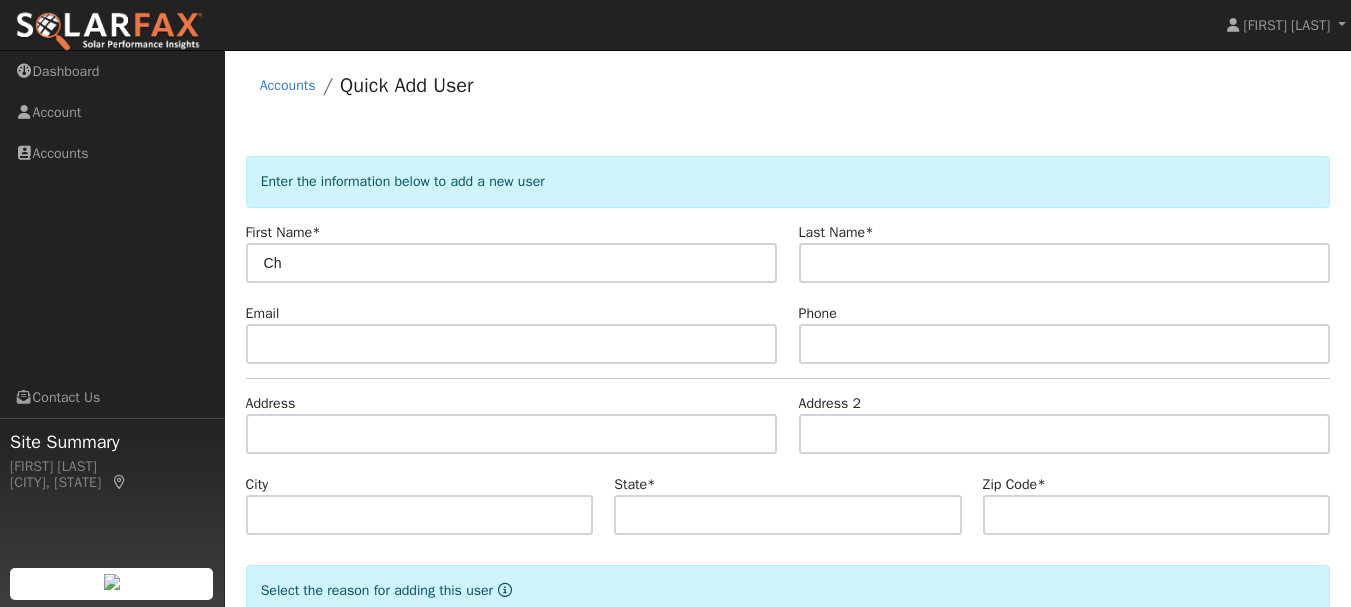 type on "C" 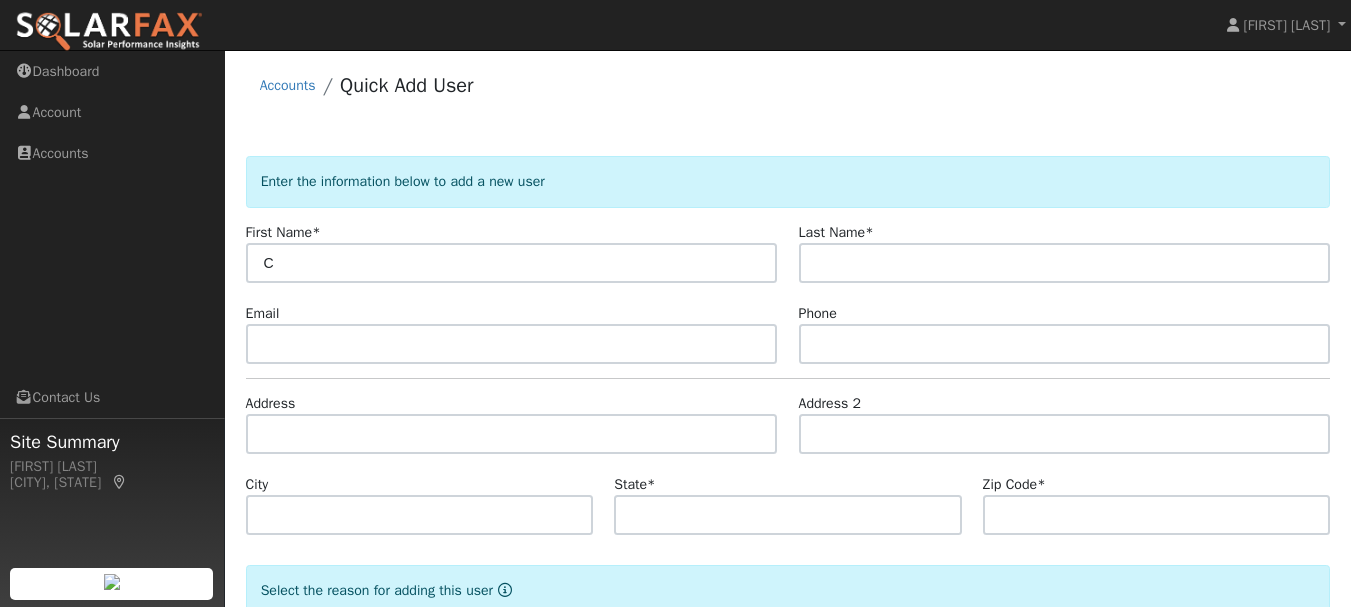 type 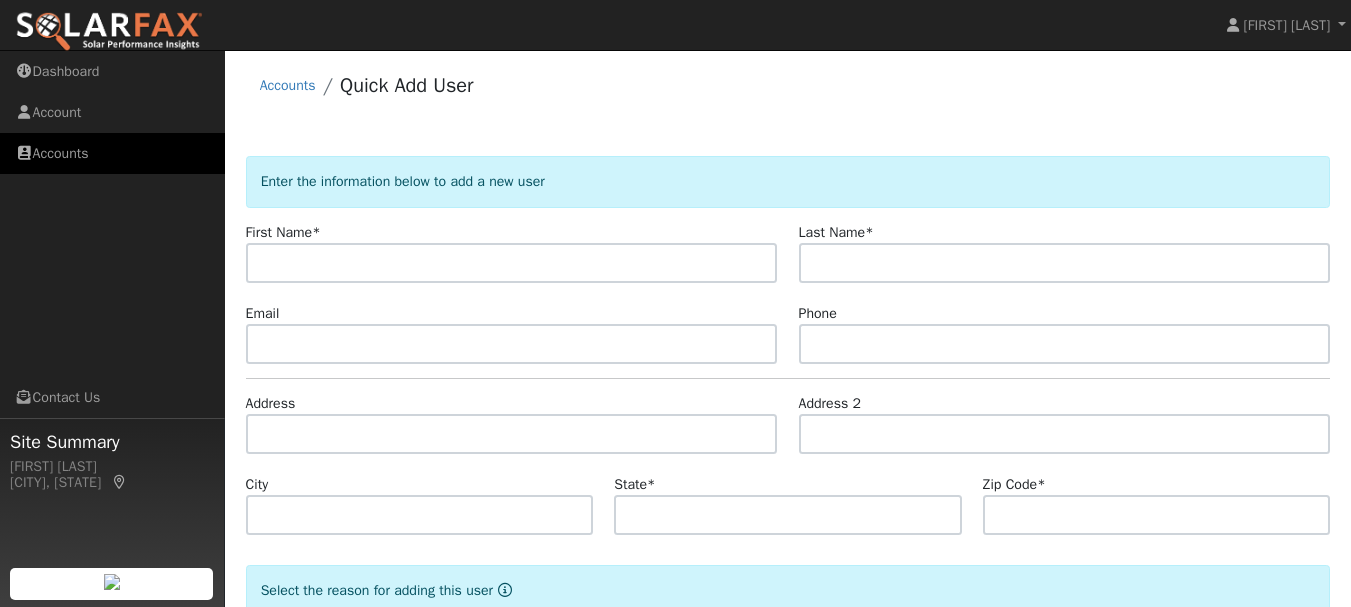click on "Accounts" at bounding box center [112, 153] 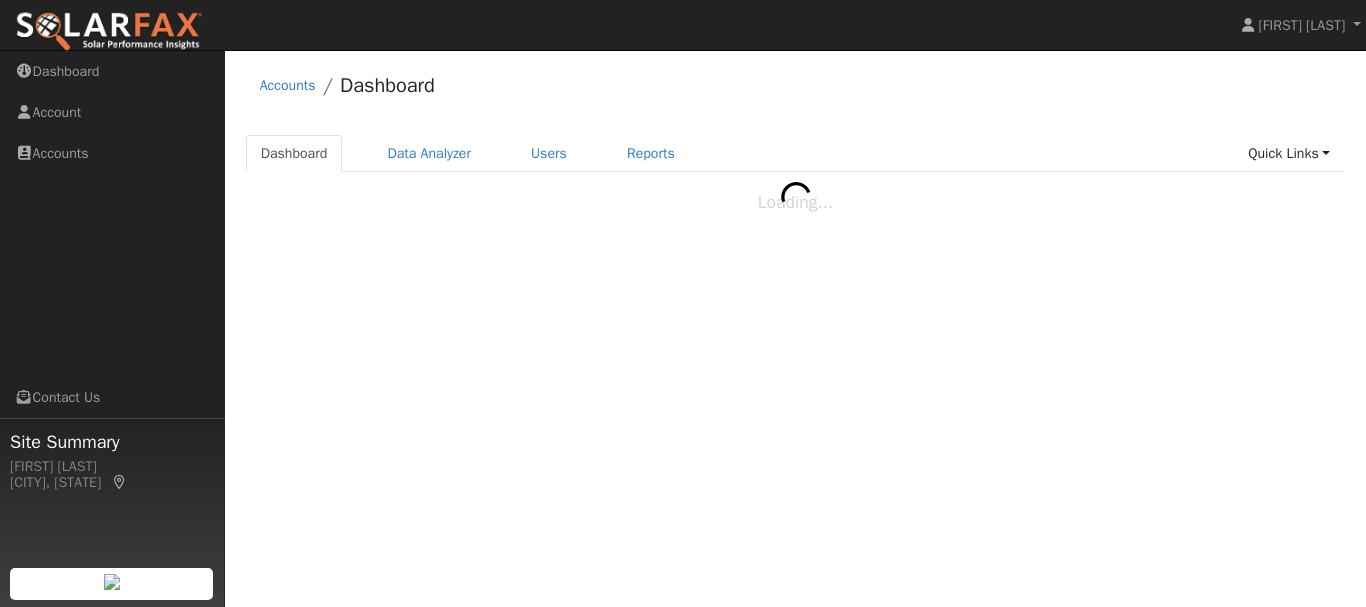 scroll, scrollTop: 0, scrollLeft: 0, axis: both 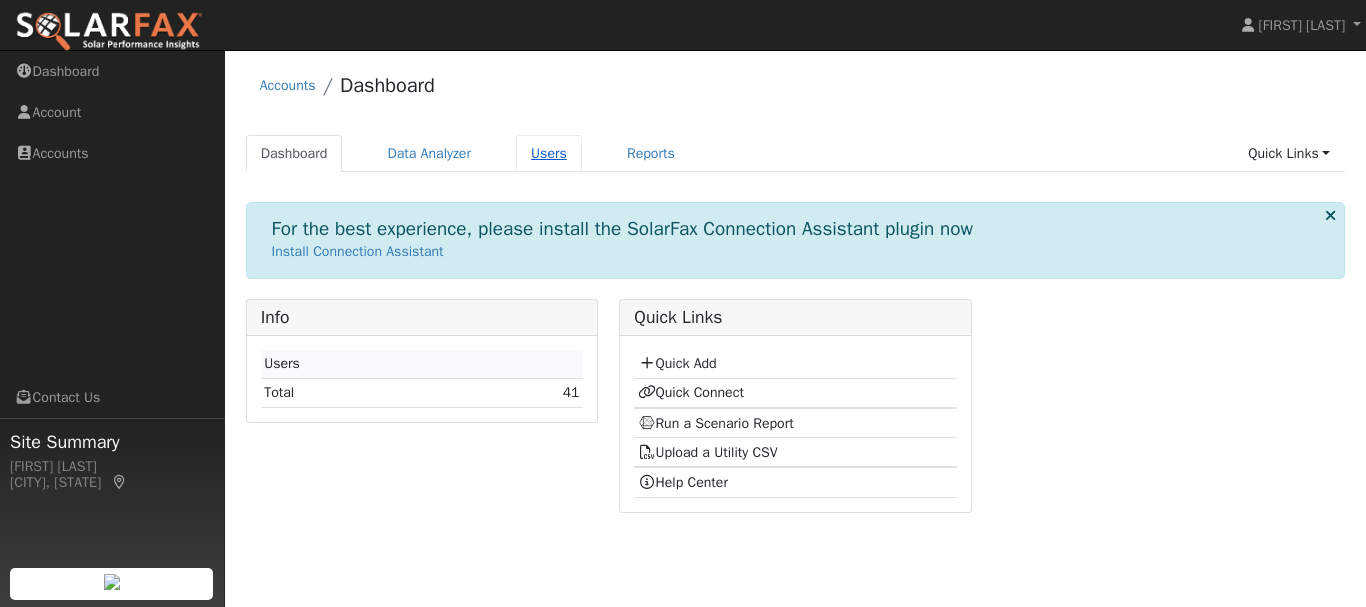 click on "Users" at bounding box center [549, 153] 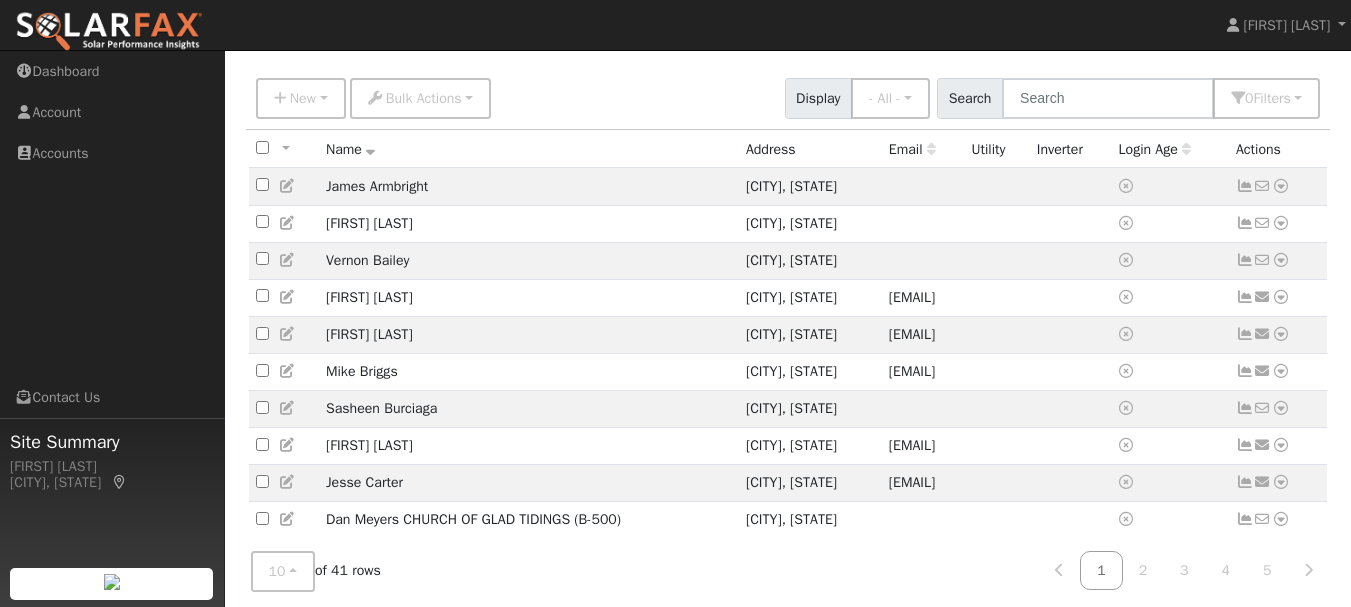 scroll, scrollTop: 166, scrollLeft: 0, axis: vertical 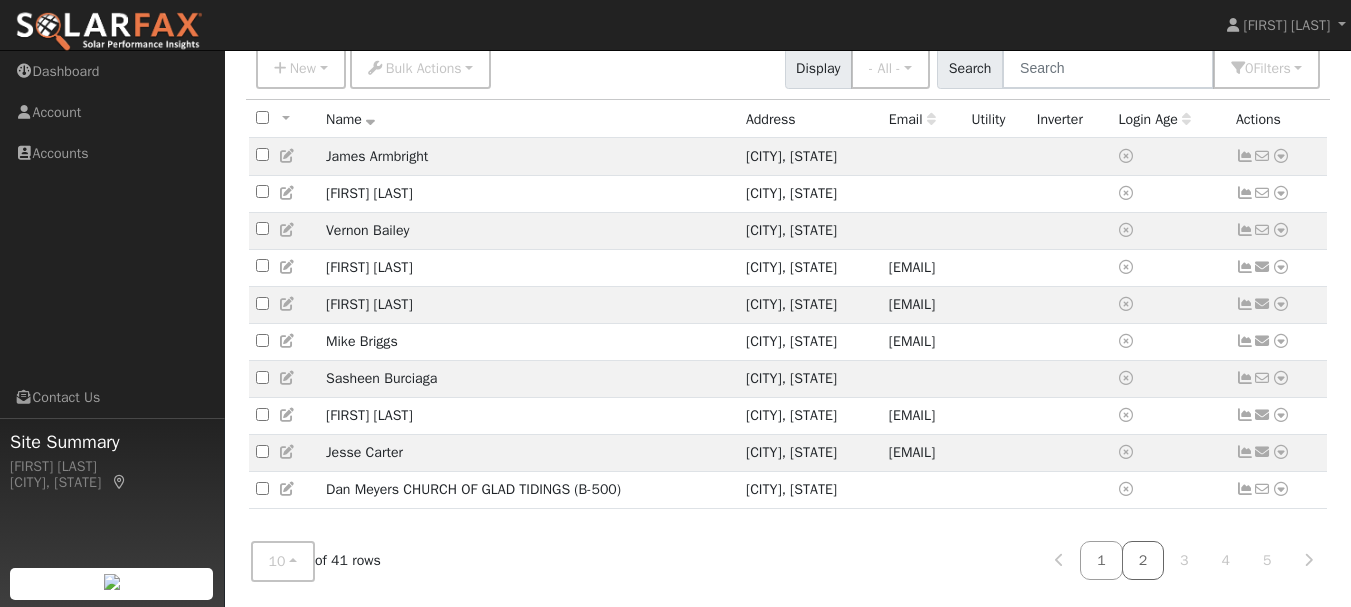 click on "2" at bounding box center (1143, 560) 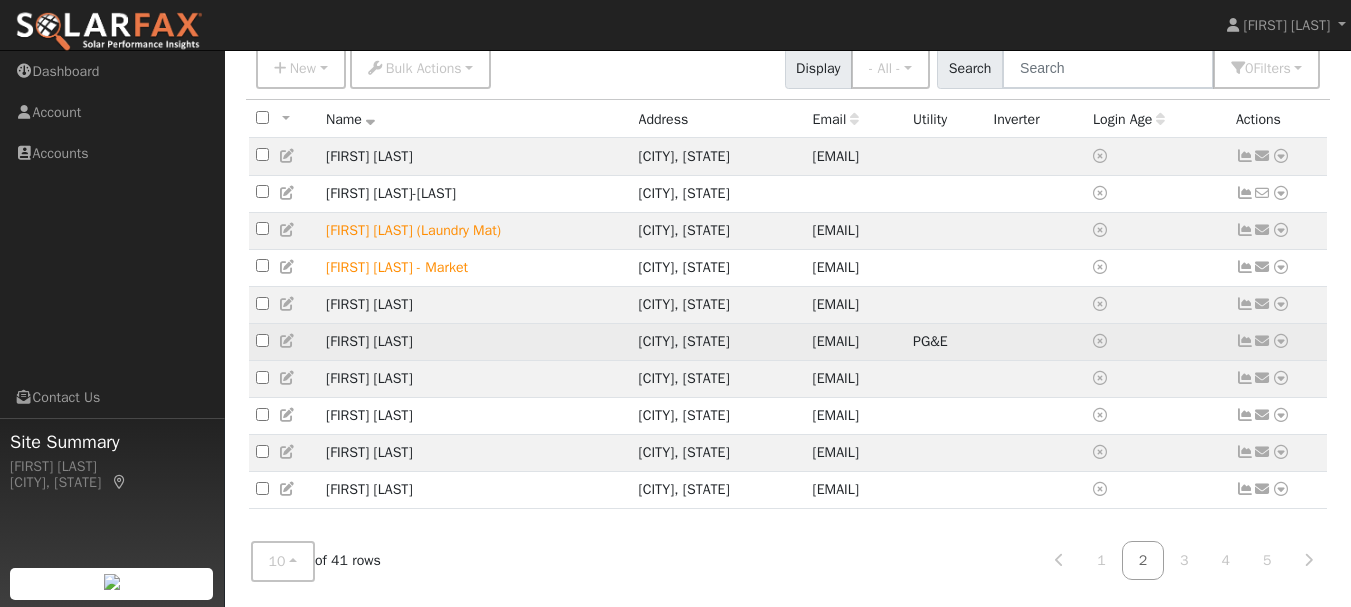 click at bounding box center (1281, 341) 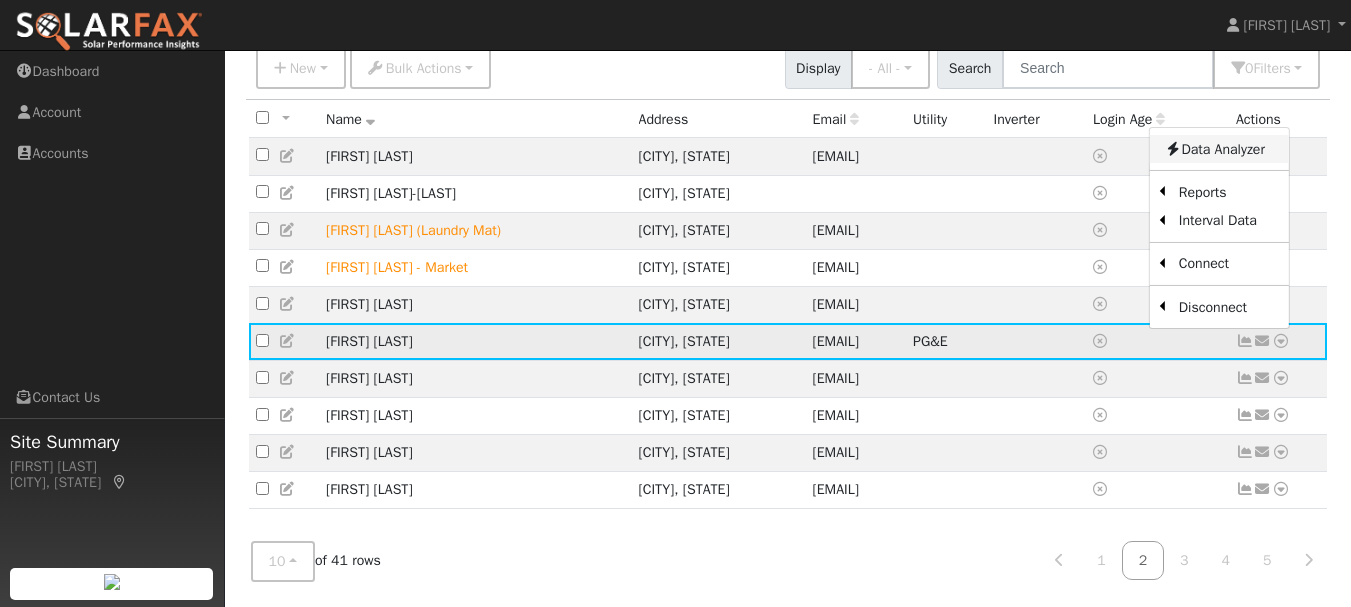click on "Data Analyzer" at bounding box center [1219, 149] 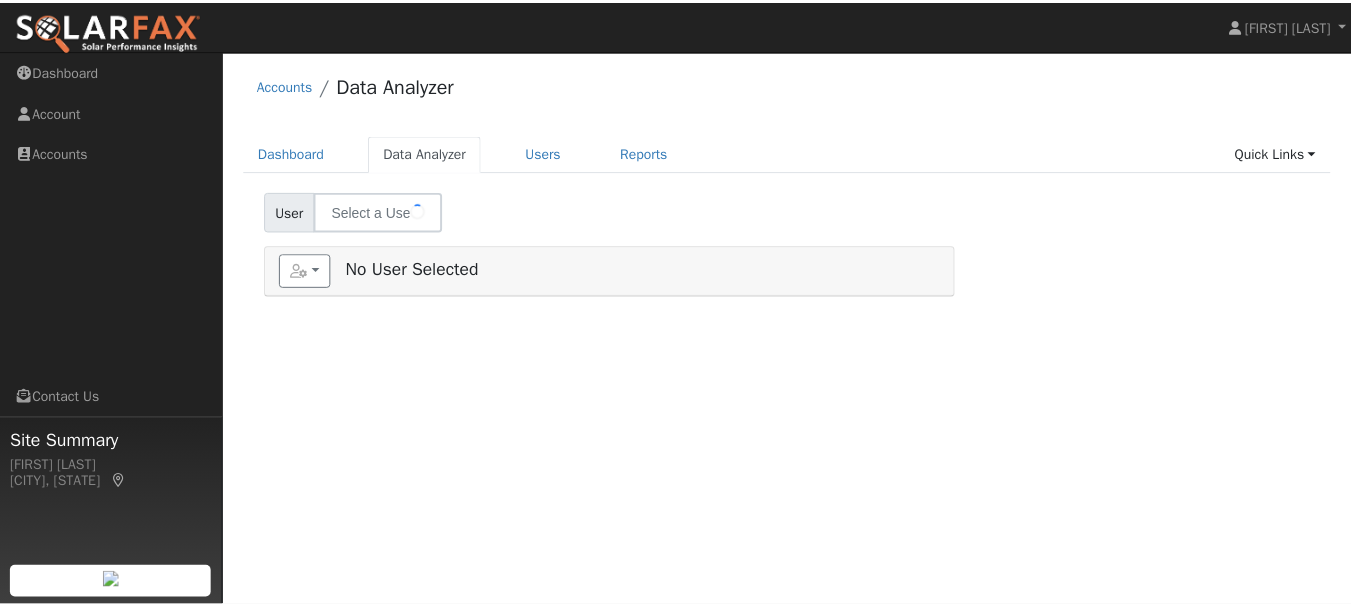 scroll, scrollTop: 0, scrollLeft: 0, axis: both 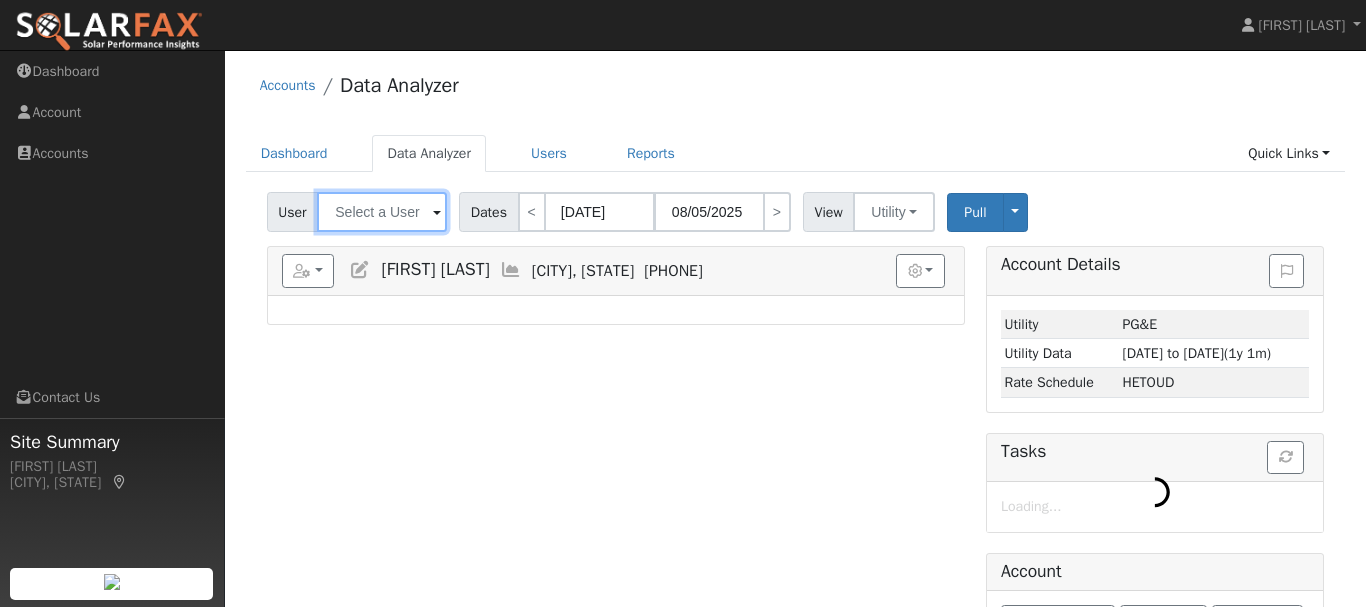 type on "[FIRST] [LAST]" 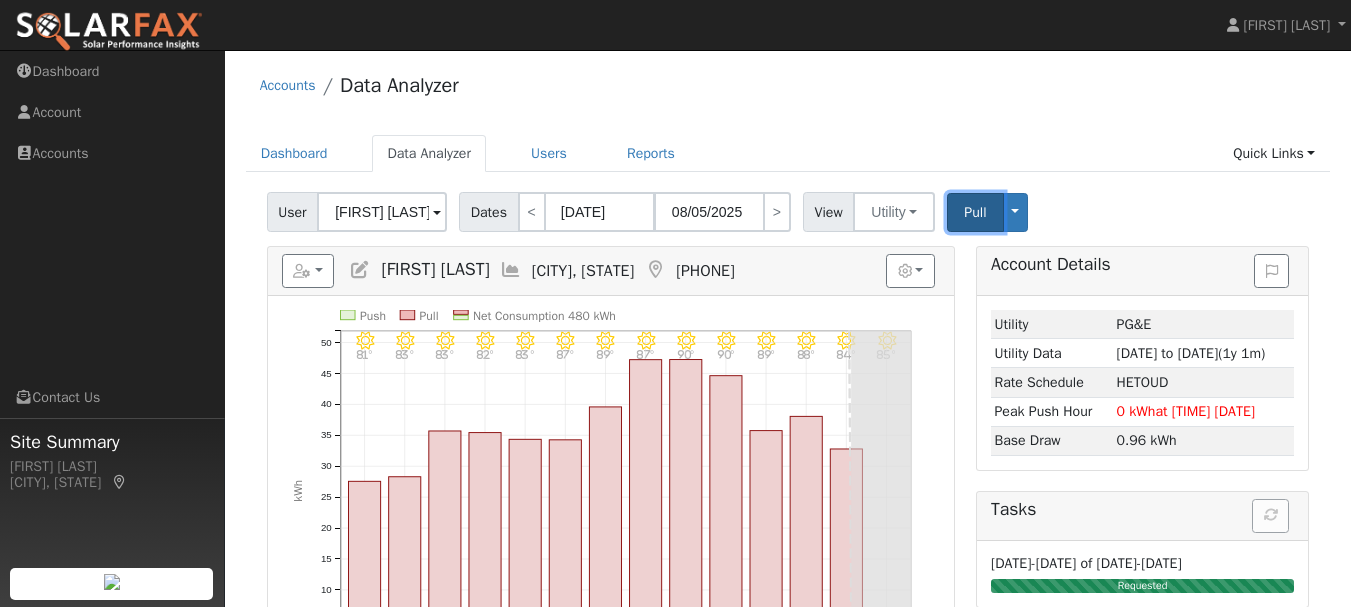 click on "Pull" at bounding box center (975, 212) 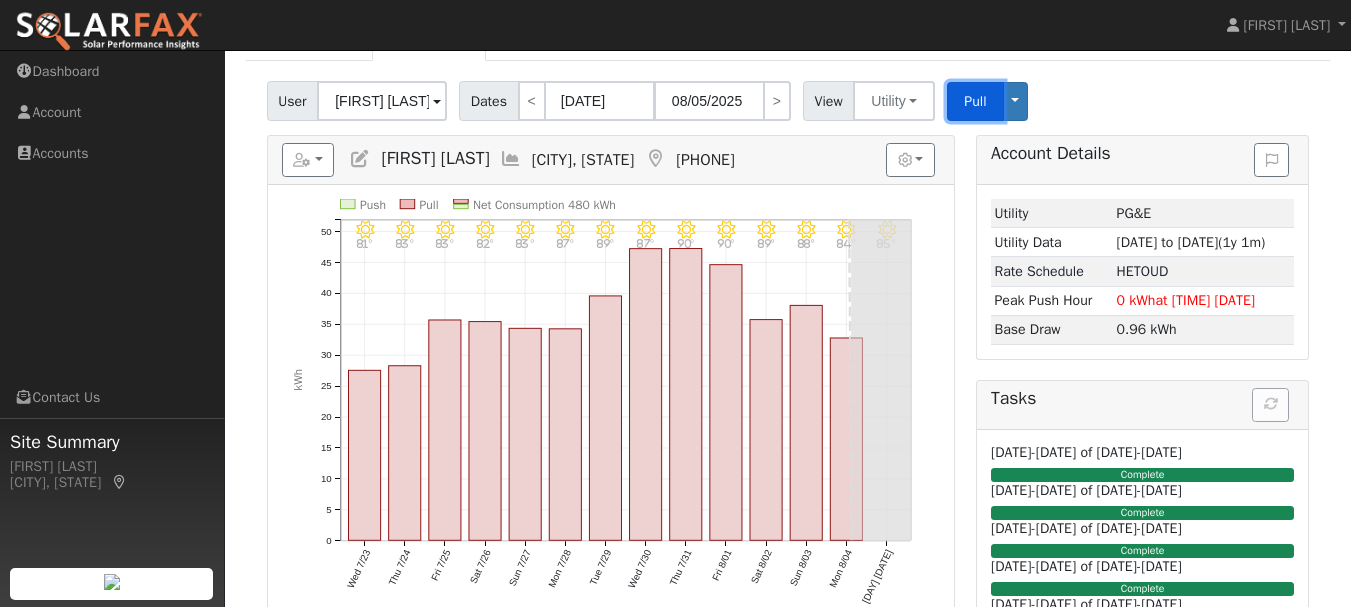 scroll, scrollTop: 113, scrollLeft: 0, axis: vertical 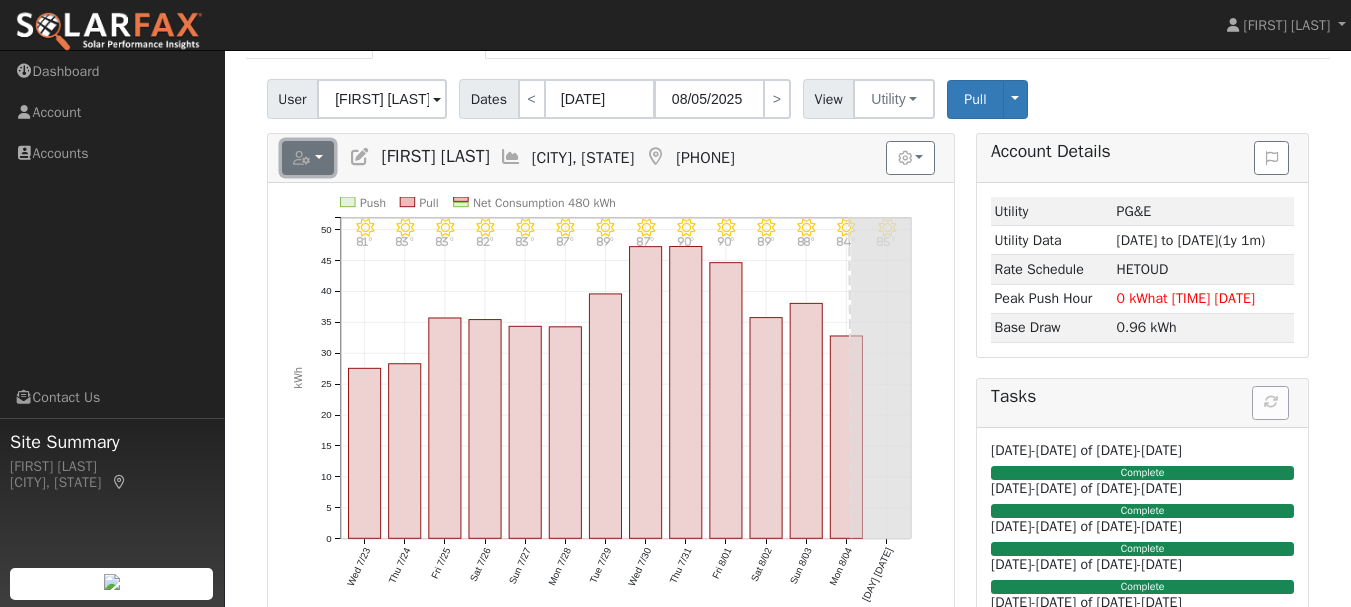click at bounding box center [308, 158] 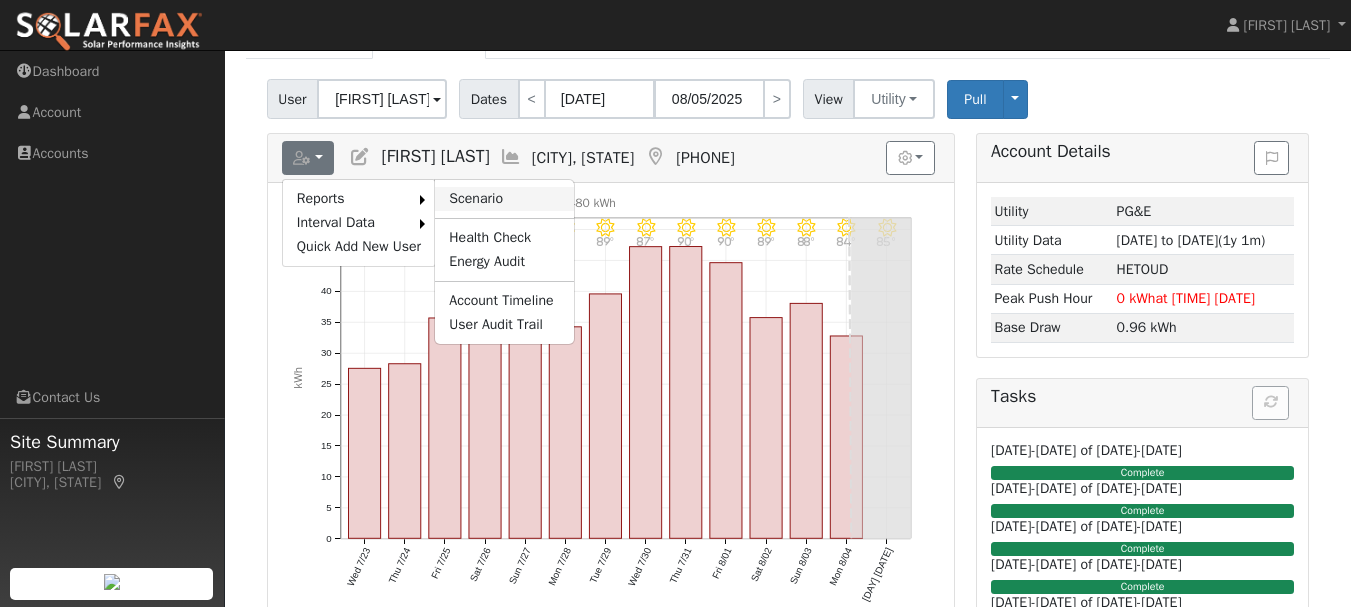click on "Scenario" at bounding box center [504, 199] 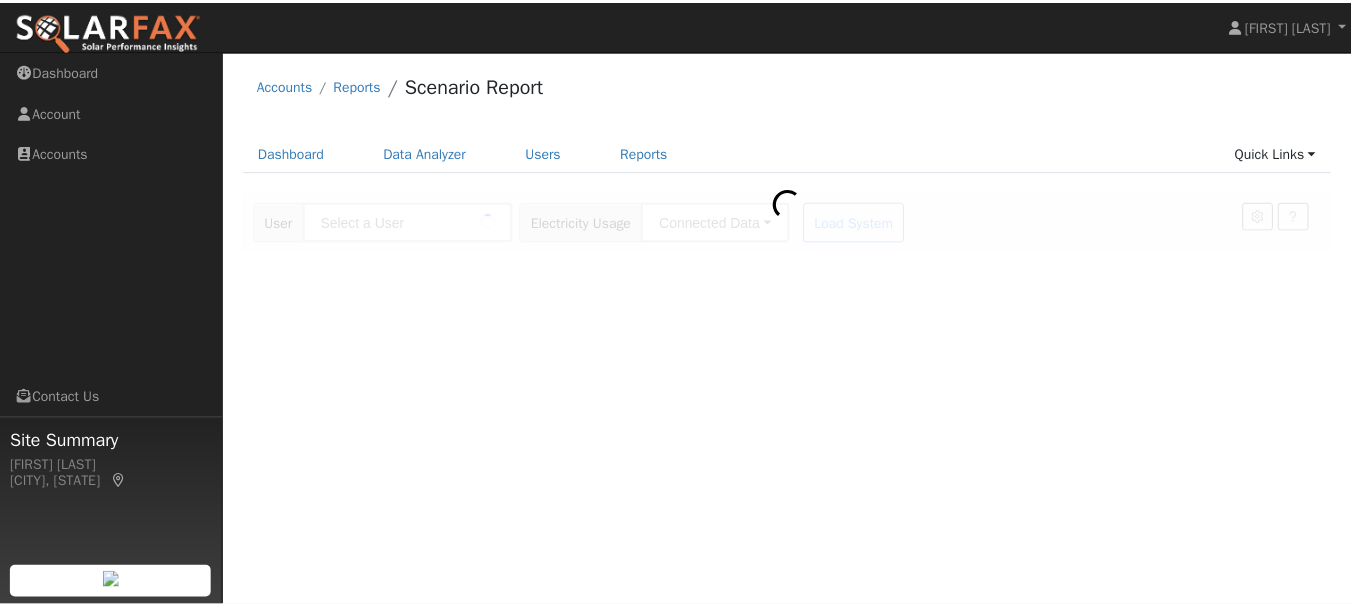 scroll, scrollTop: 0, scrollLeft: 0, axis: both 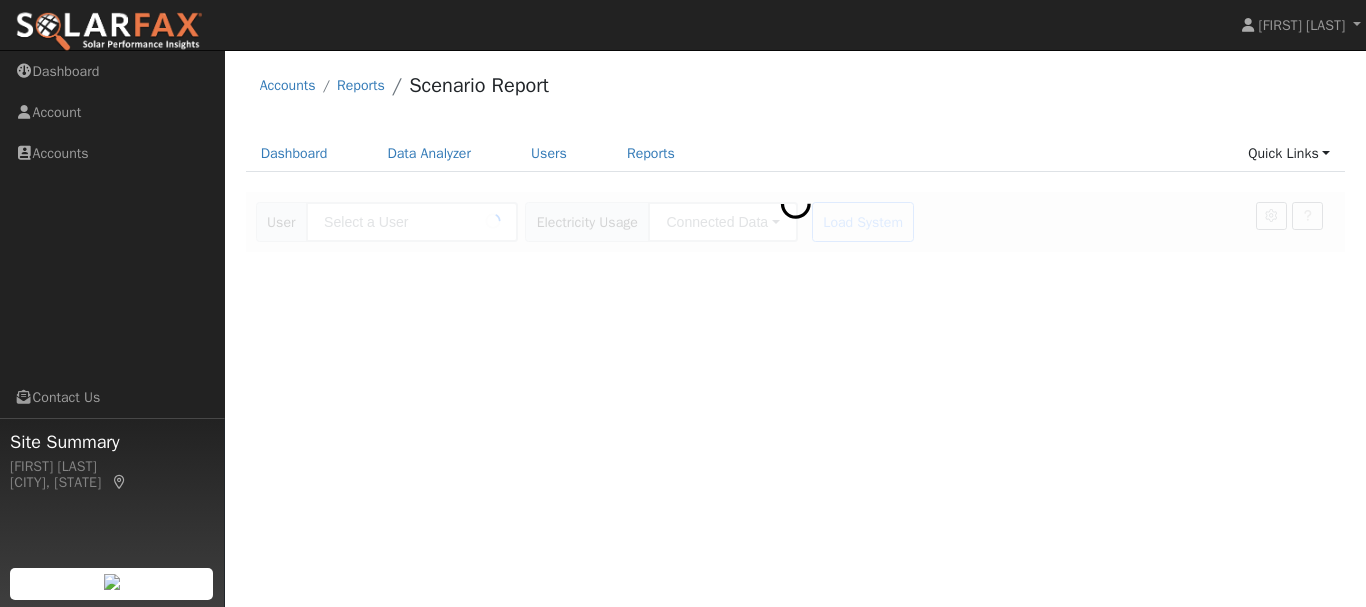 type on "[FIRST] [LAST]" 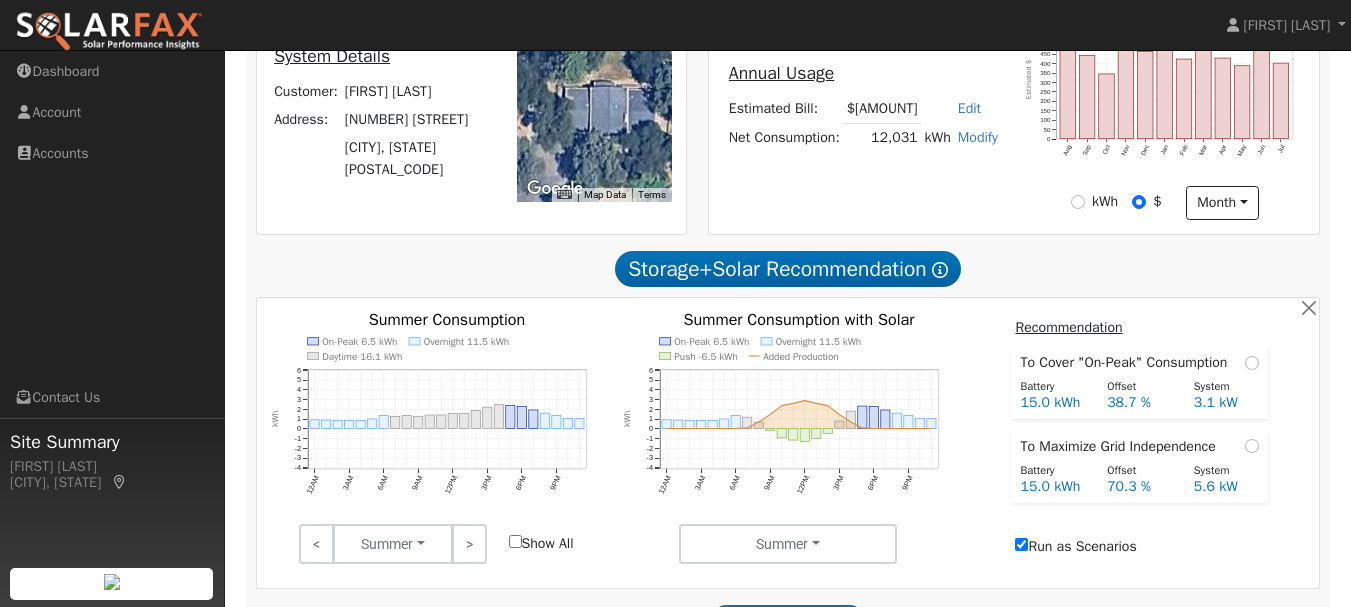 scroll, scrollTop: 456, scrollLeft: 0, axis: vertical 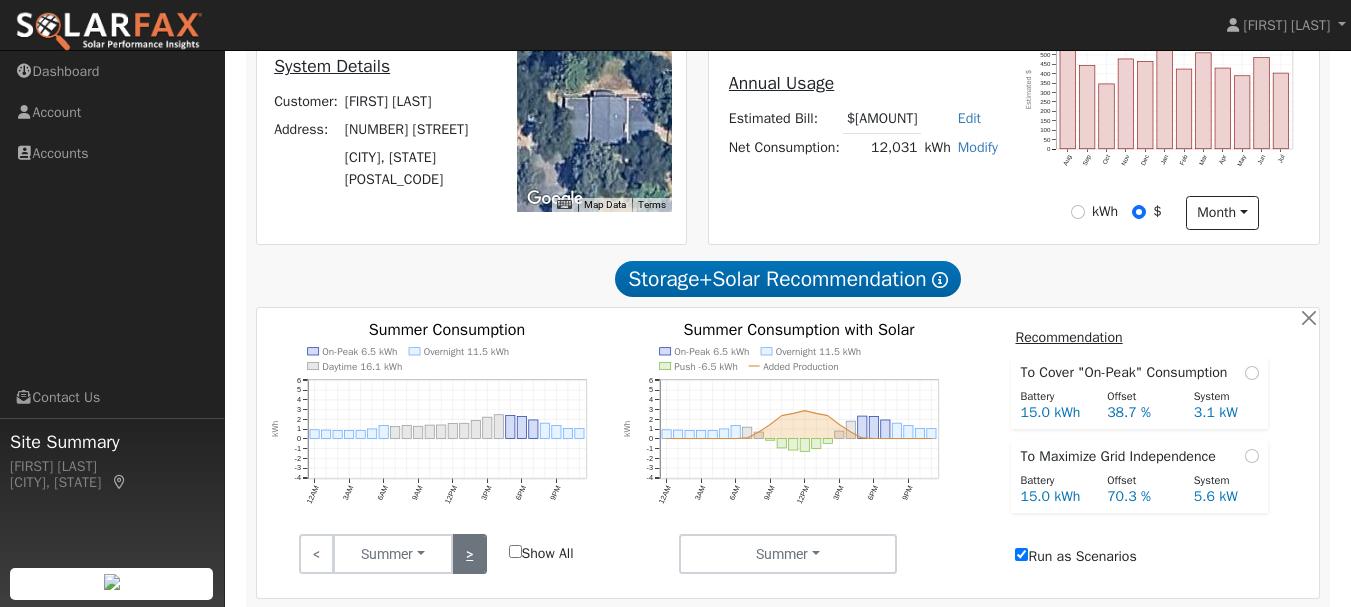 click on ">" at bounding box center [469, 554] 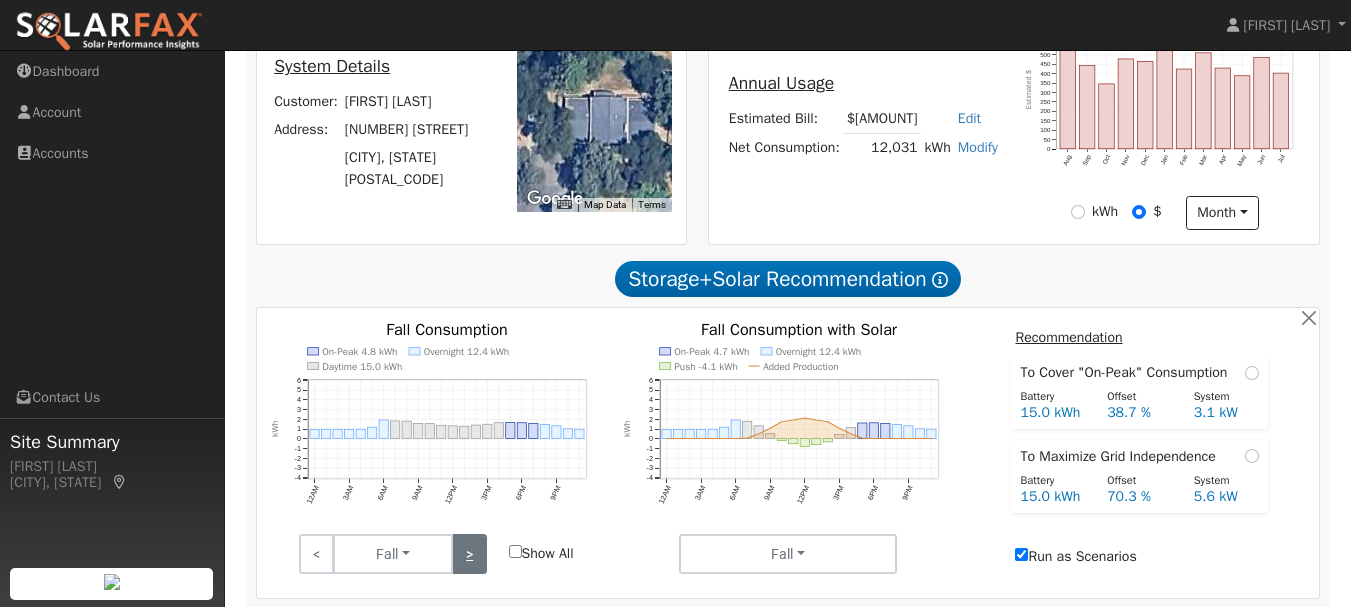 click on ">" at bounding box center [469, 554] 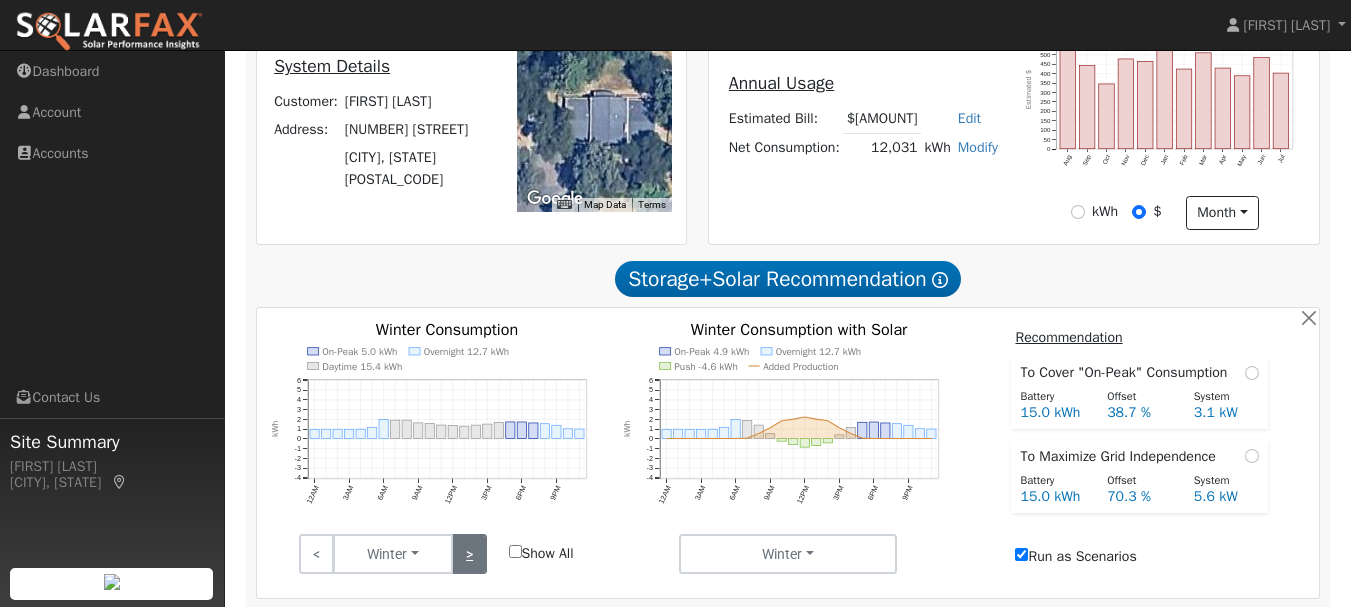 click on ">" at bounding box center [469, 554] 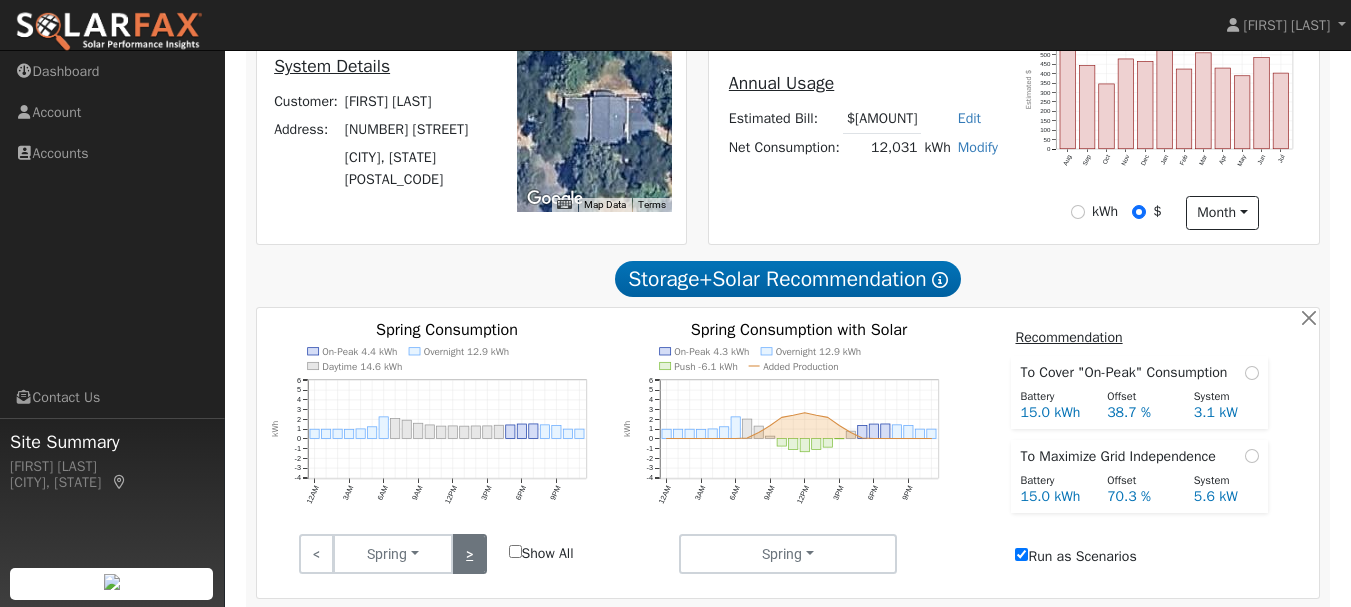 click on ">" at bounding box center (469, 554) 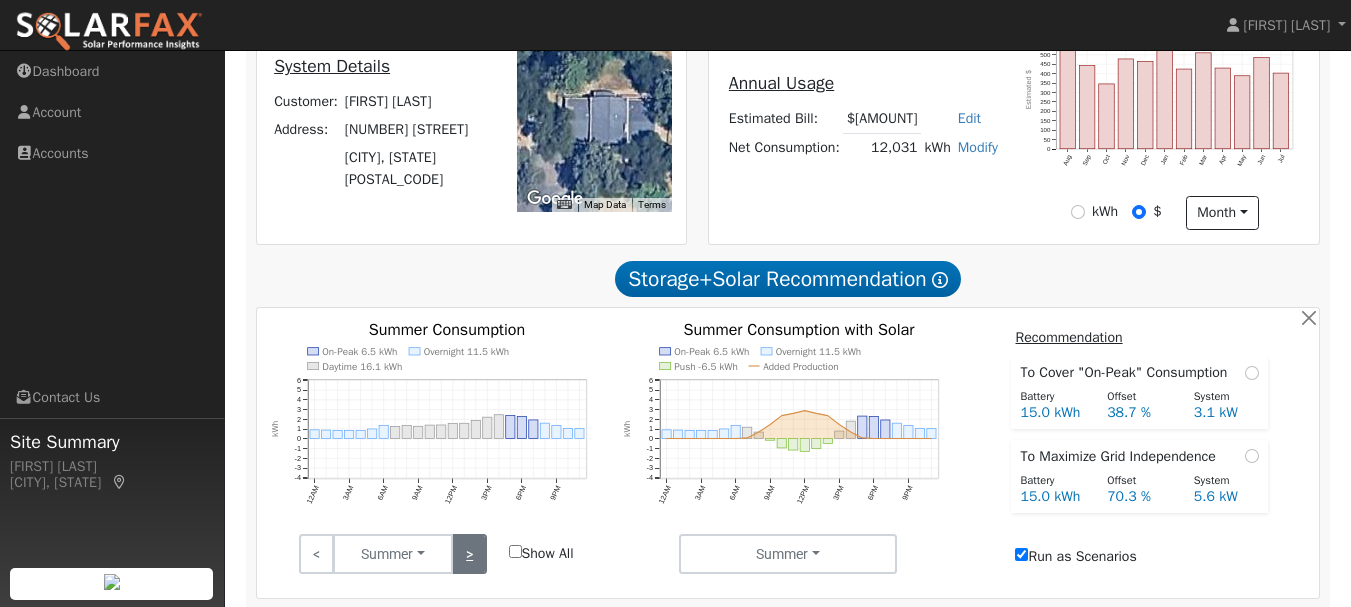 click on ">" at bounding box center (469, 554) 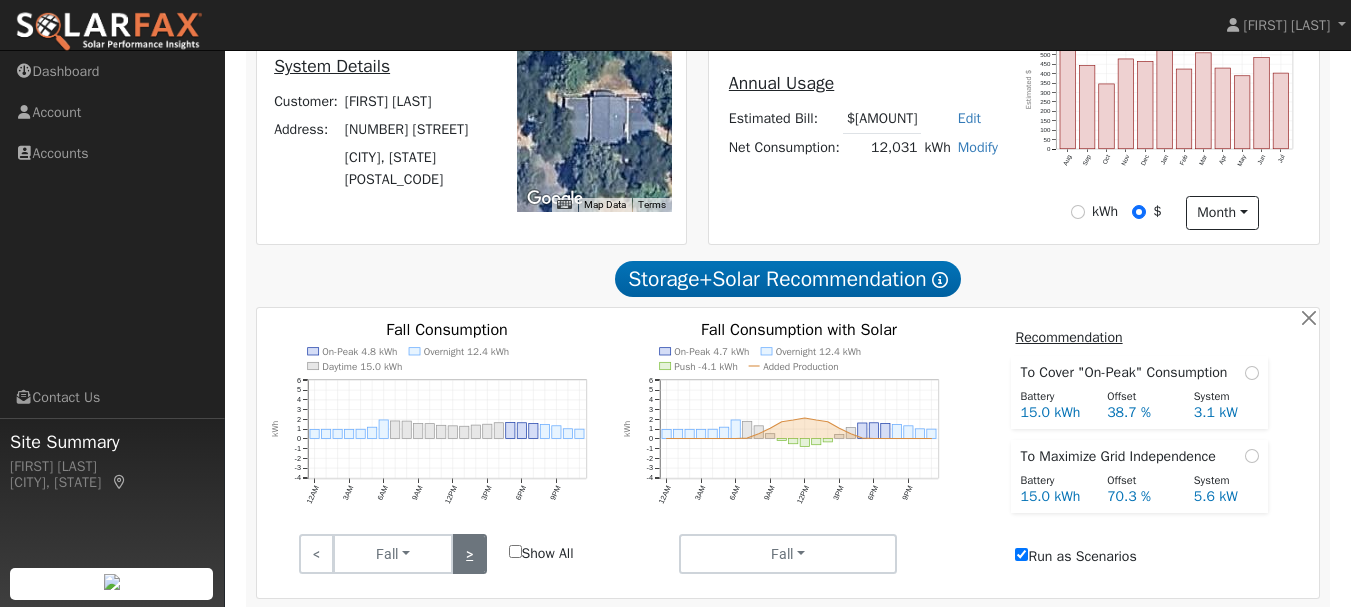 click on ">" at bounding box center [469, 554] 